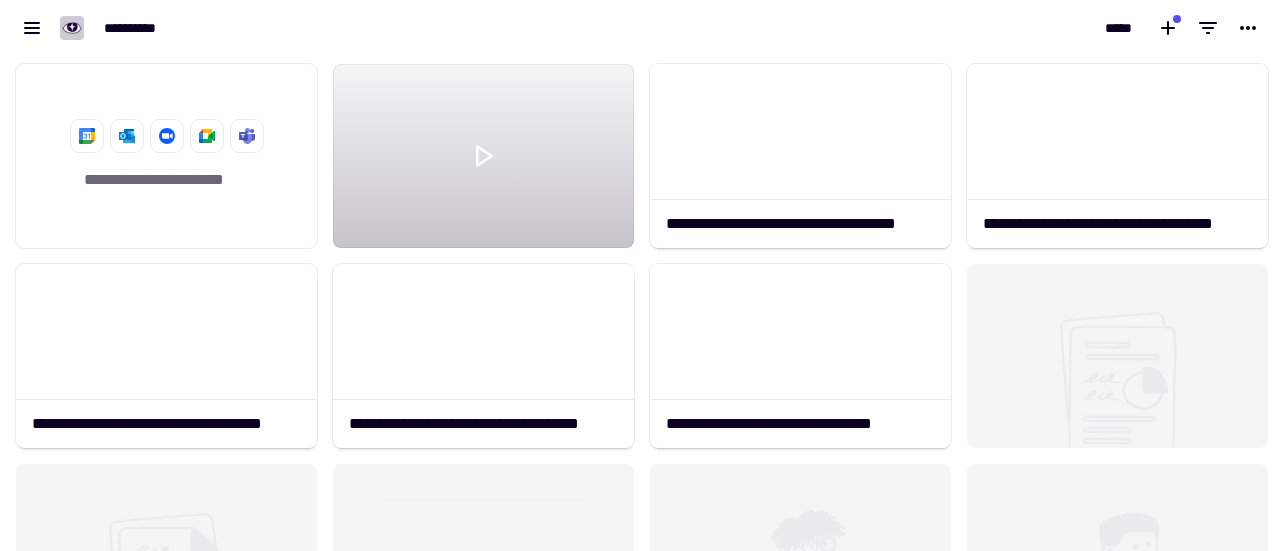scroll, scrollTop: 0, scrollLeft: 0, axis: both 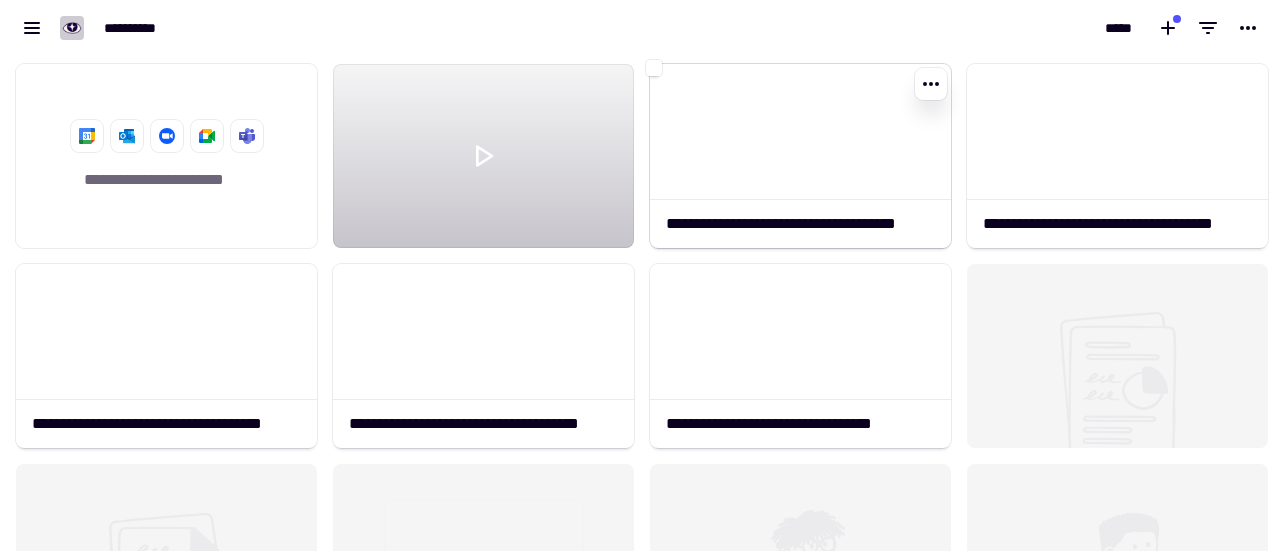 click 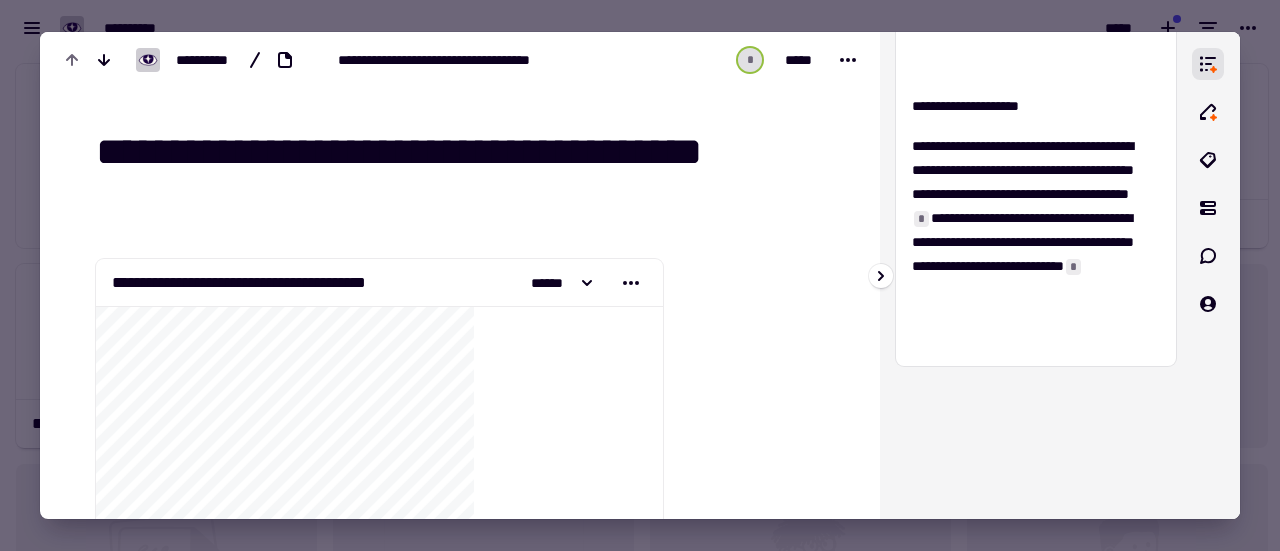 scroll, scrollTop: 666, scrollLeft: 0, axis: vertical 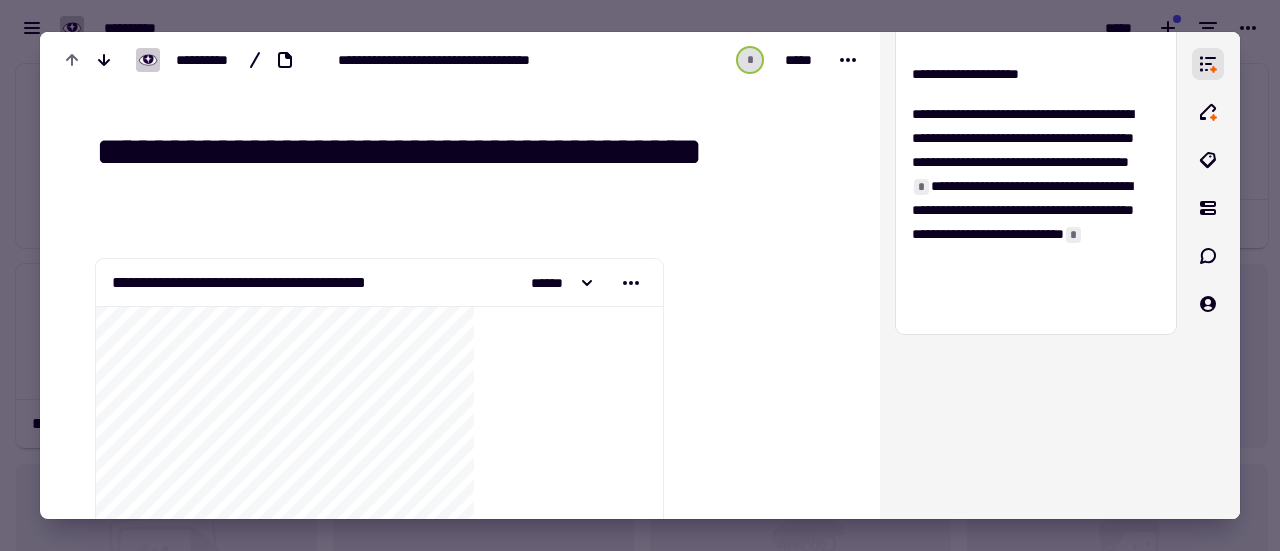 click at bounding box center (640, 275) 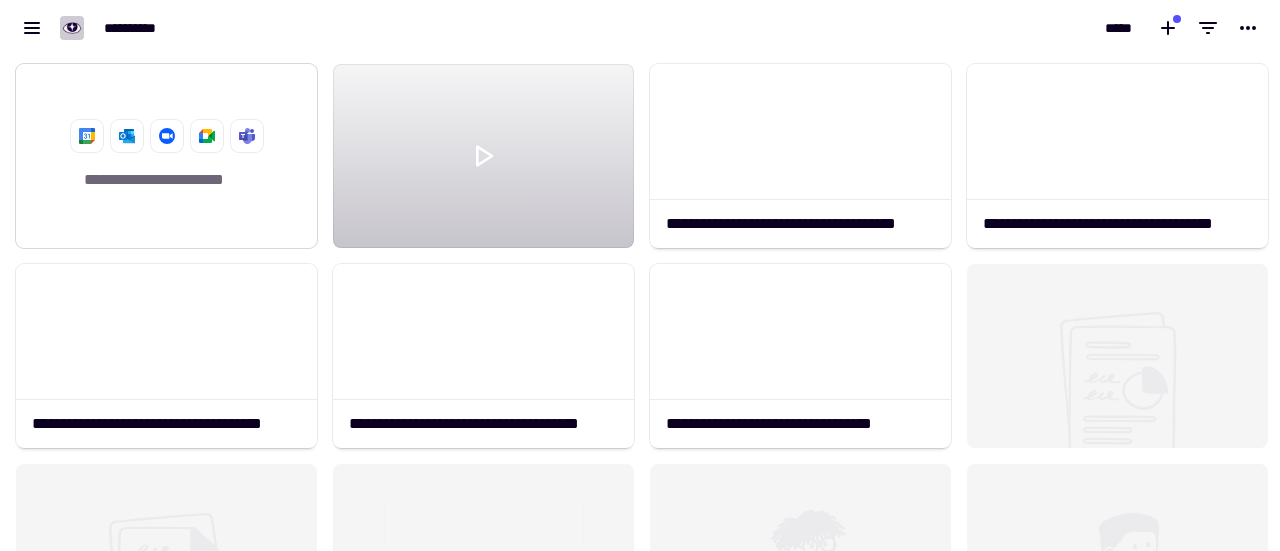 click on "**********" 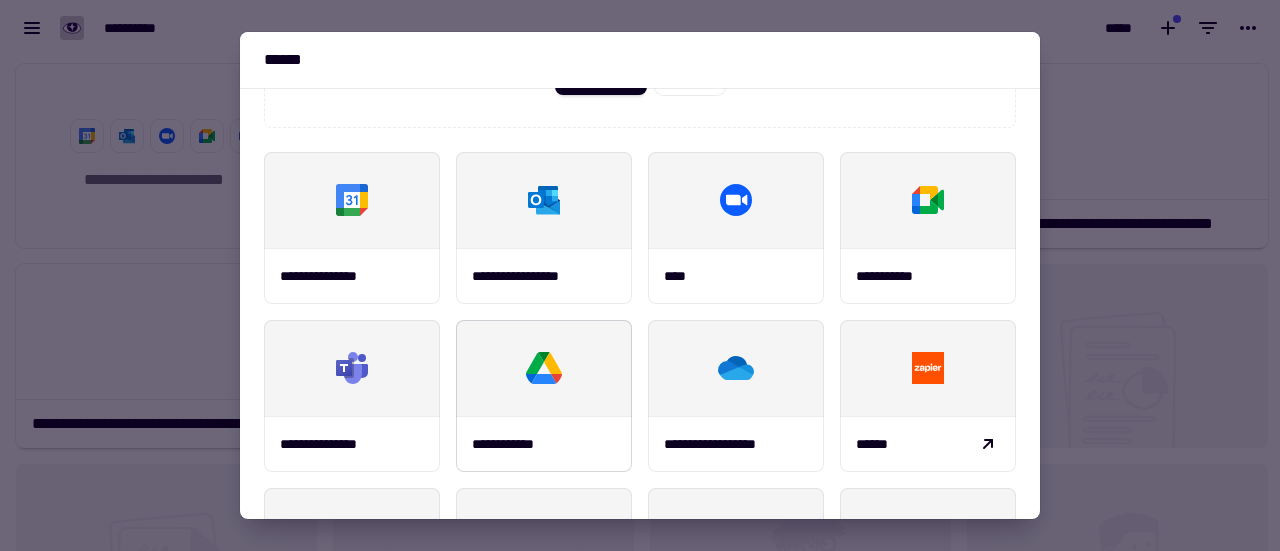 scroll, scrollTop: 266, scrollLeft: 0, axis: vertical 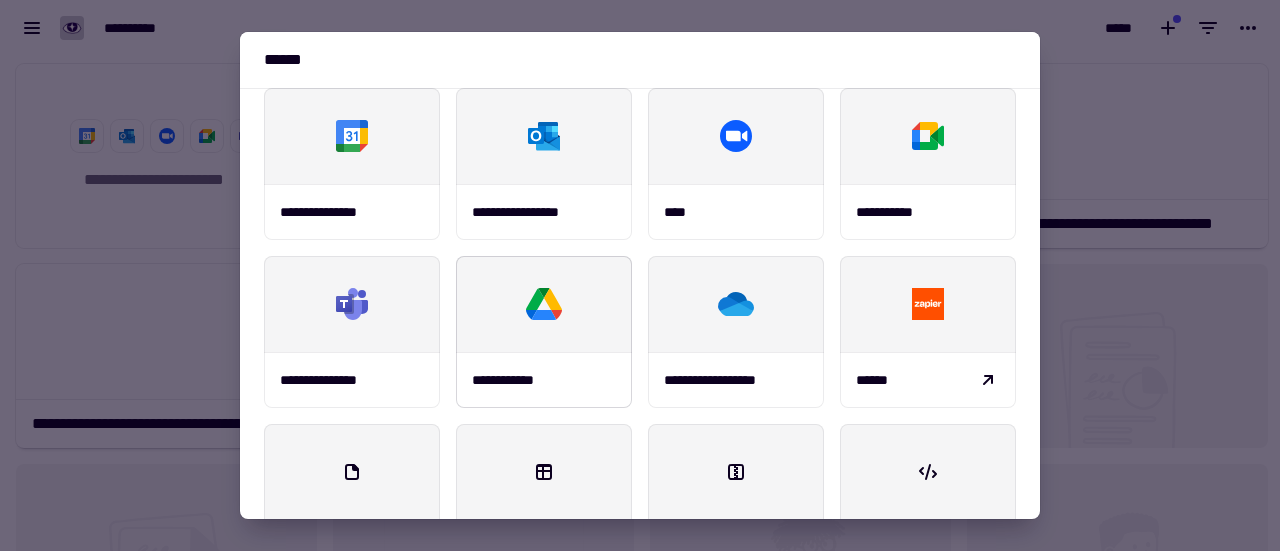 click at bounding box center [544, 304] 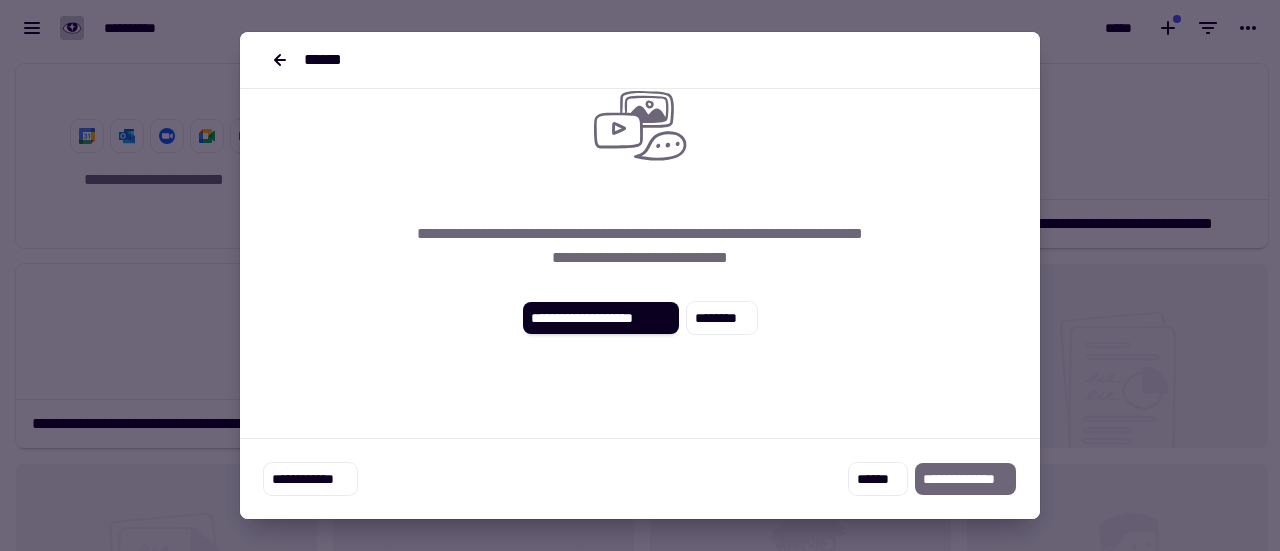 scroll, scrollTop: 66, scrollLeft: 0, axis: vertical 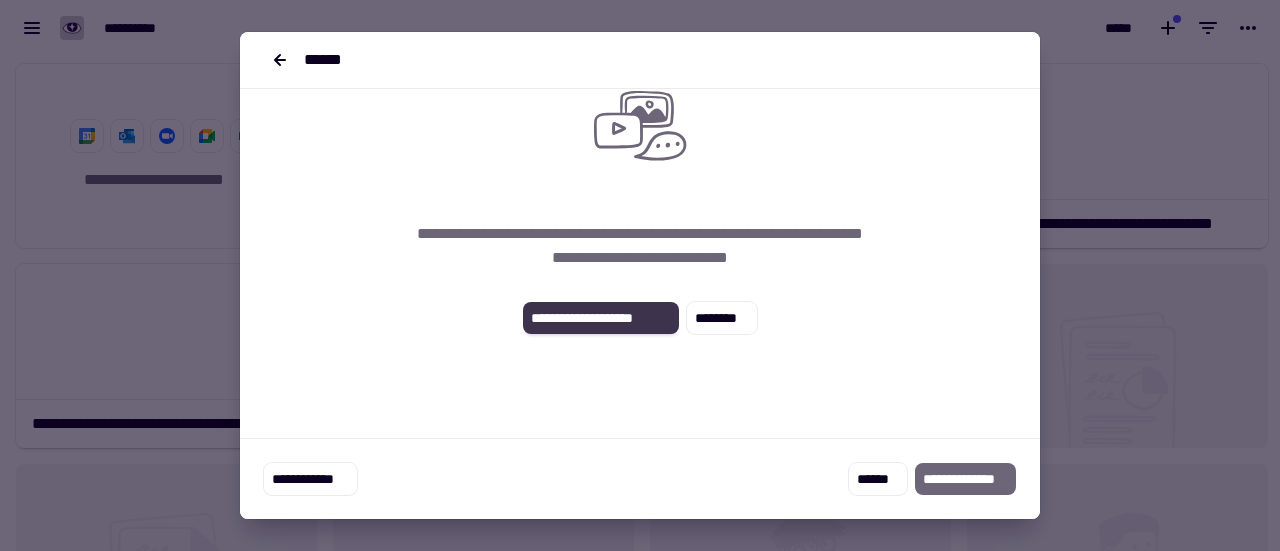 click on "**********" 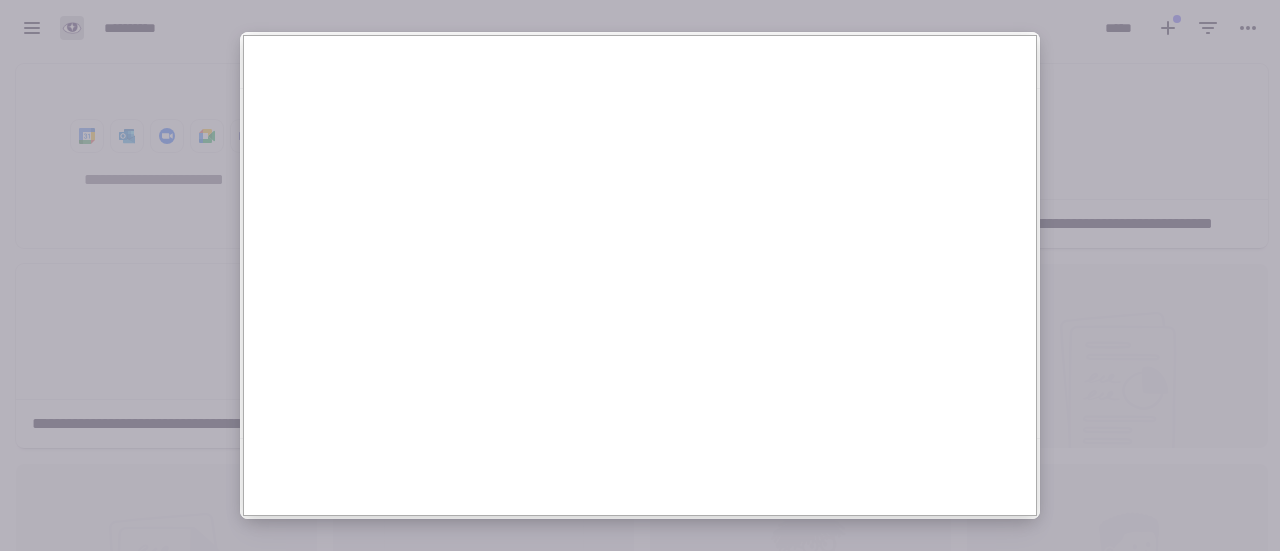 scroll, scrollTop: 12, scrollLeft: 0, axis: vertical 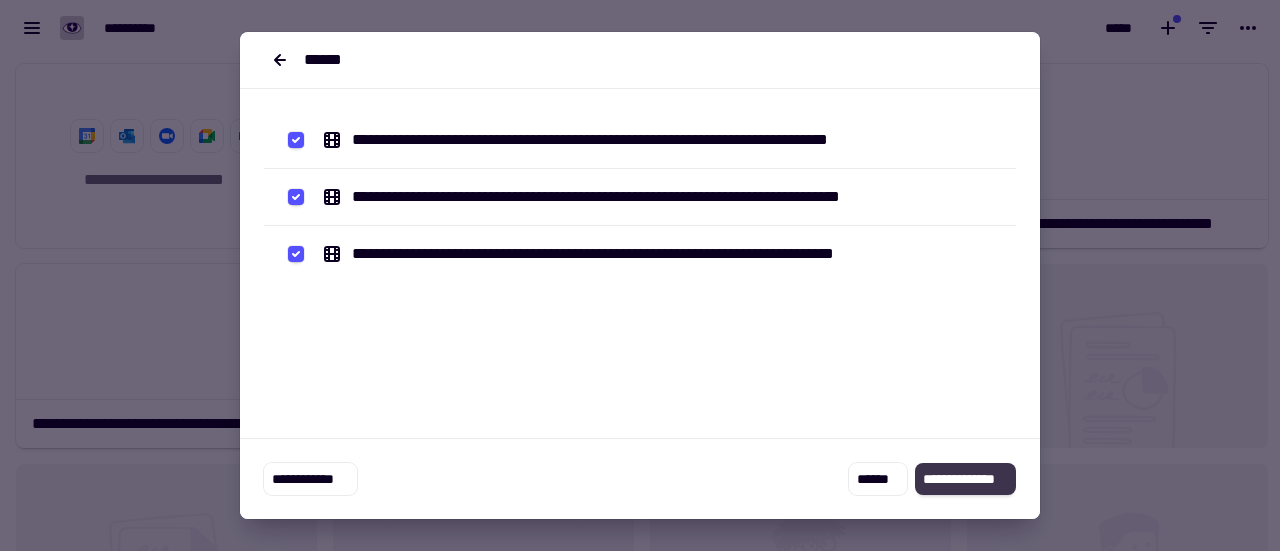 click on "**********" 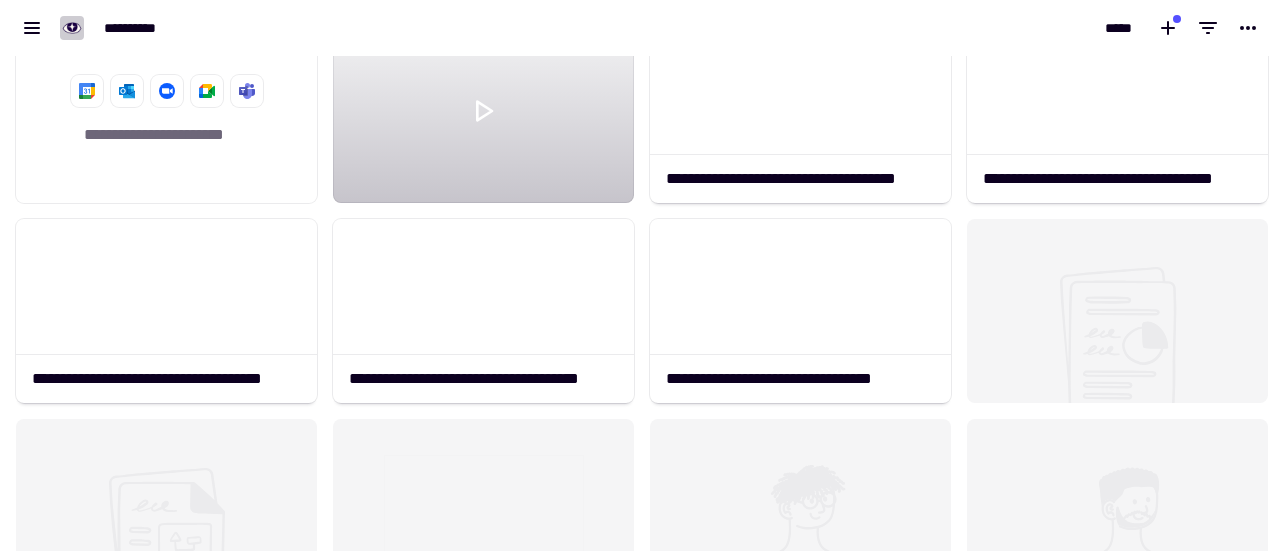 scroll, scrollTop: 0, scrollLeft: 0, axis: both 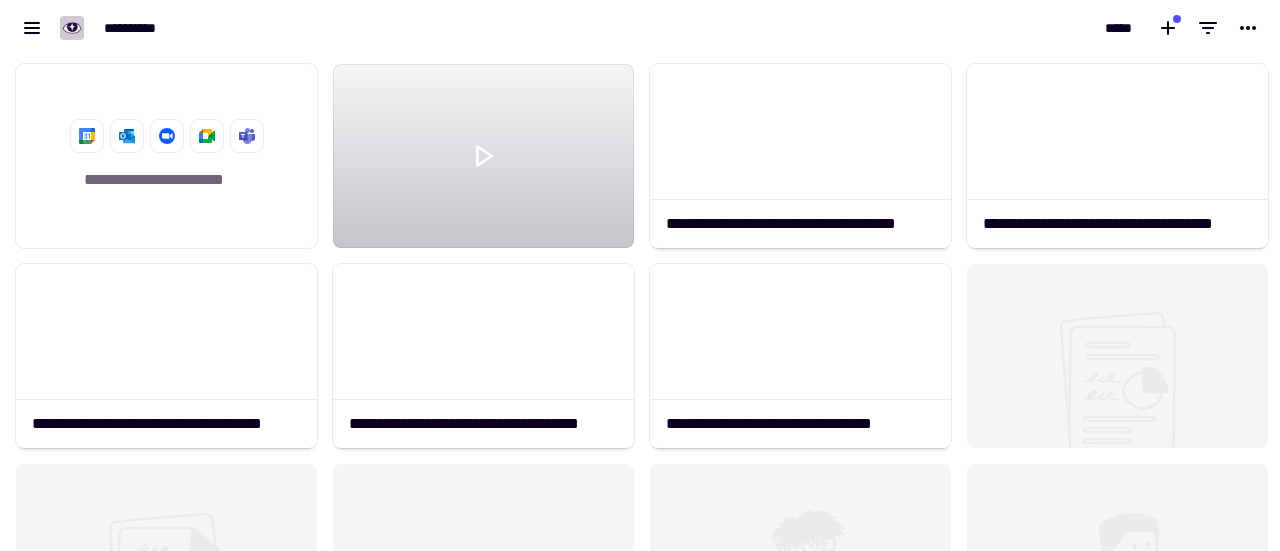 drag, startPoint x: 350, startPoint y: 37, endPoint x: 331, endPoint y: 58, distance: 28.319605 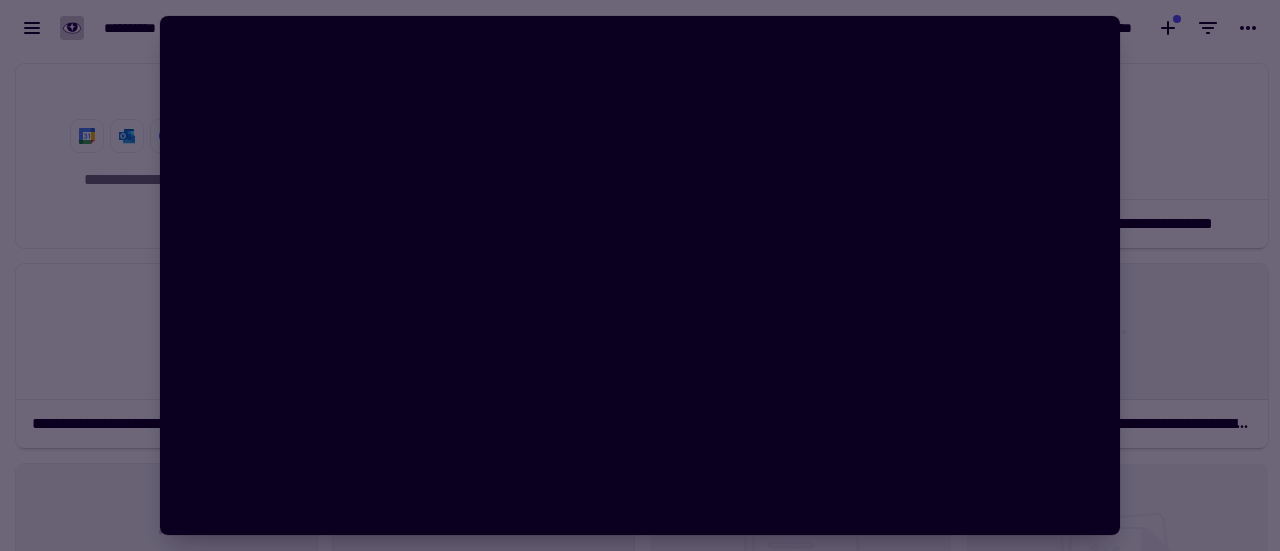scroll, scrollTop: 36, scrollLeft: 0, axis: vertical 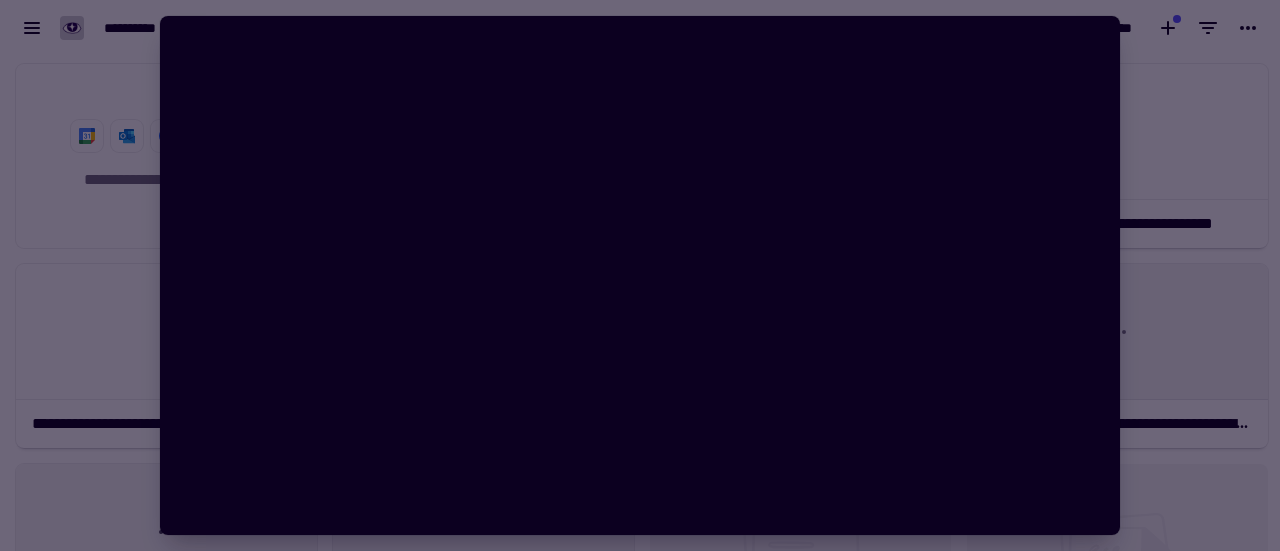 click at bounding box center [640, 275] 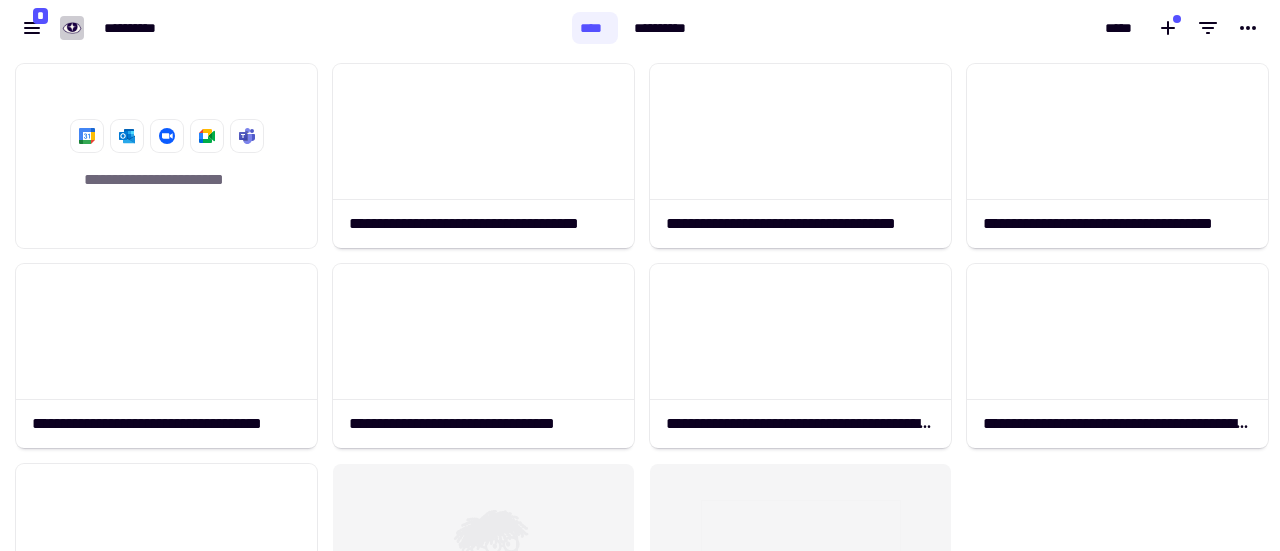 scroll, scrollTop: 0, scrollLeft: 0, axis: both 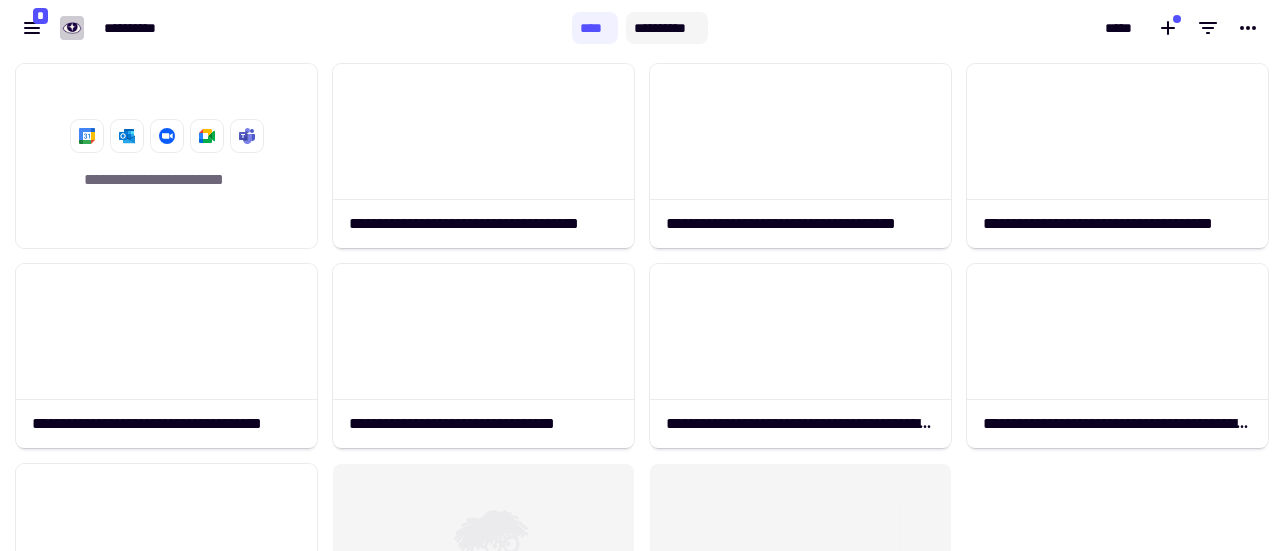 click on "**********" 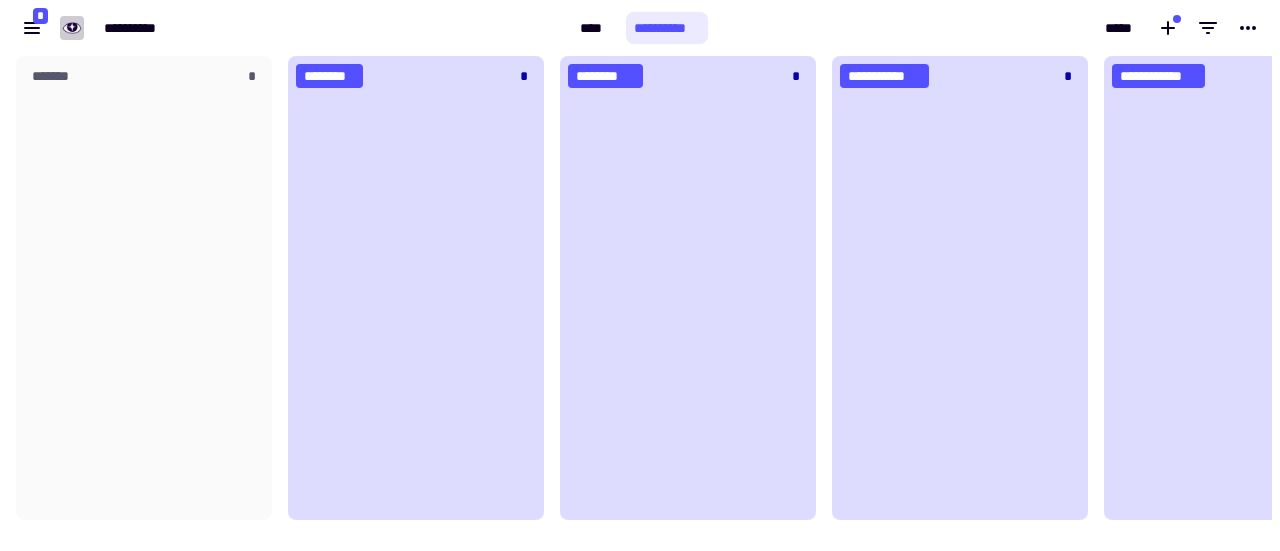 scroll, scrollTop: 16, scrollLeft: 16, axis: both 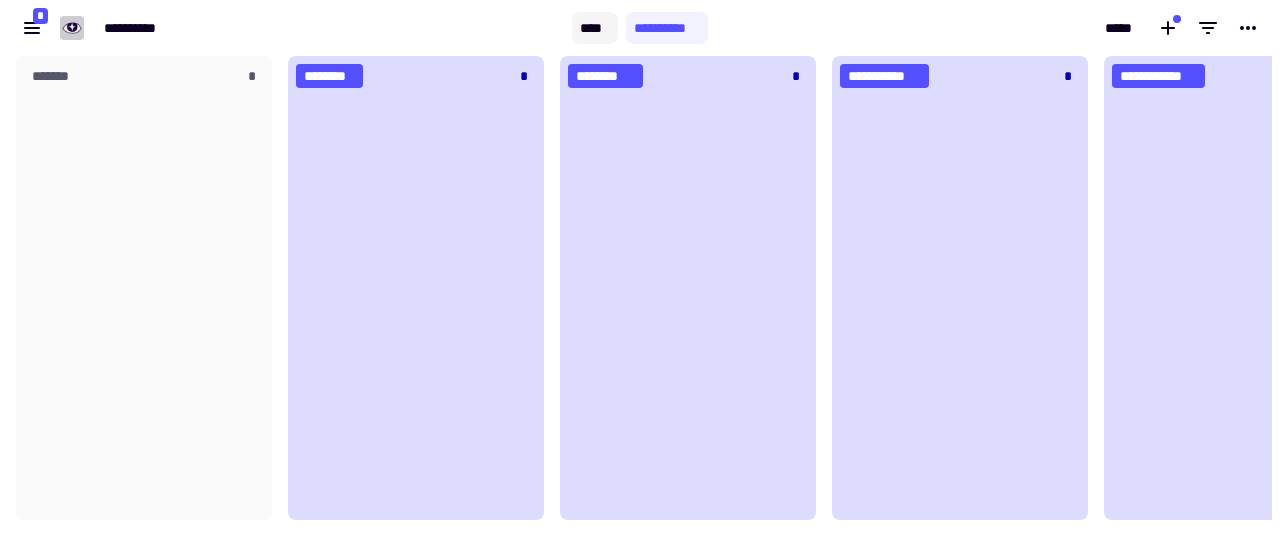 click on "****" 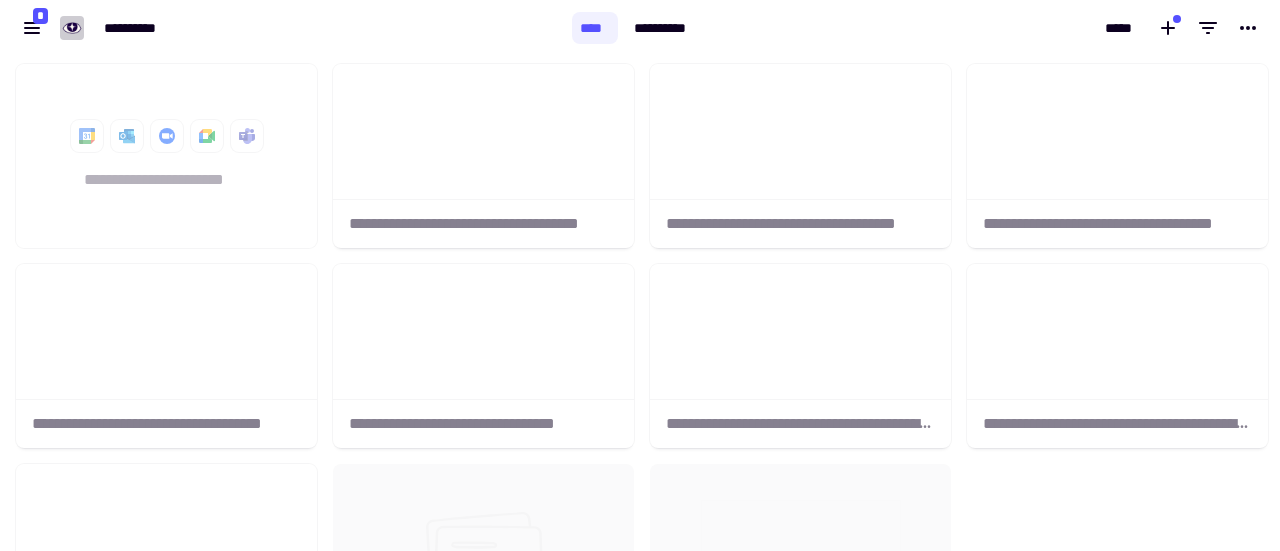 scroll, scrollTop: 16, scrollLeft: 16, axis: both 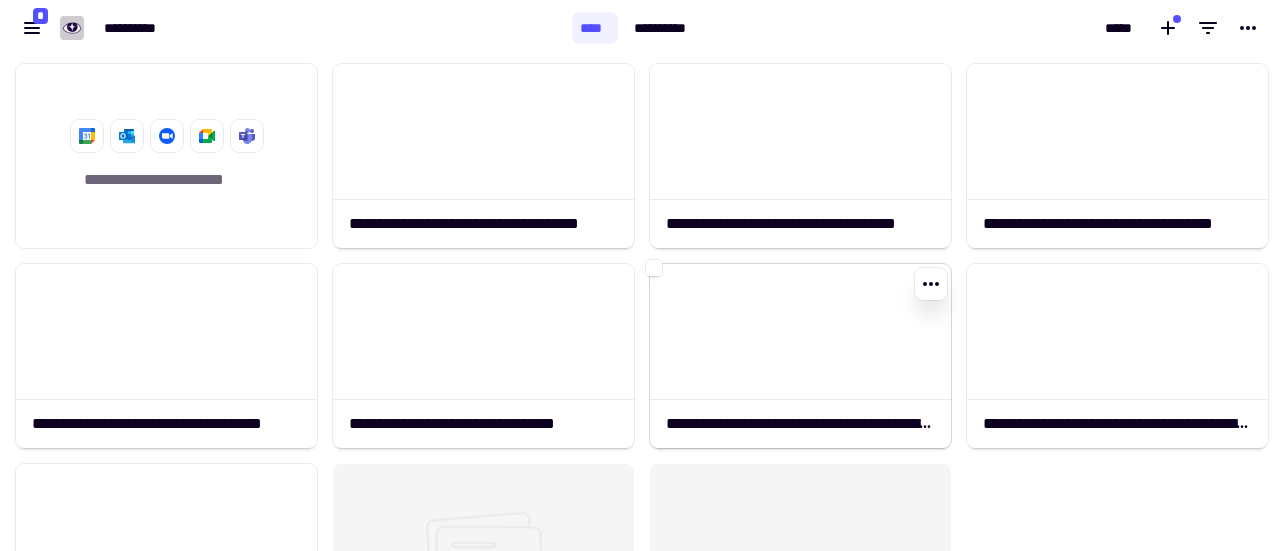 click 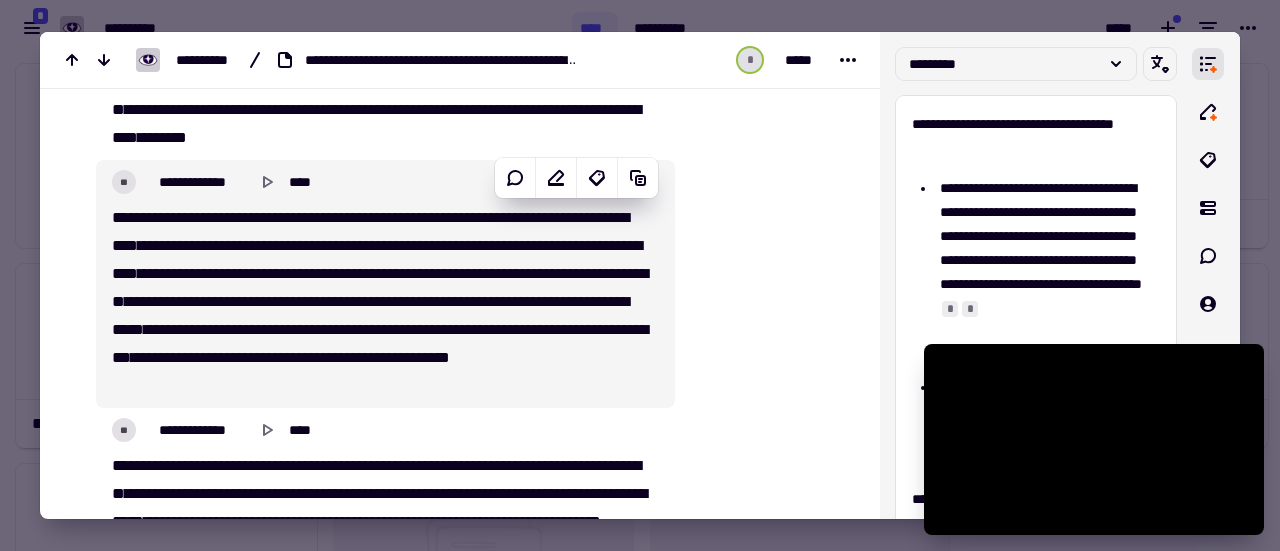 scroll, scrollTop: 1400, scrollLeft: 0, axis: vertical 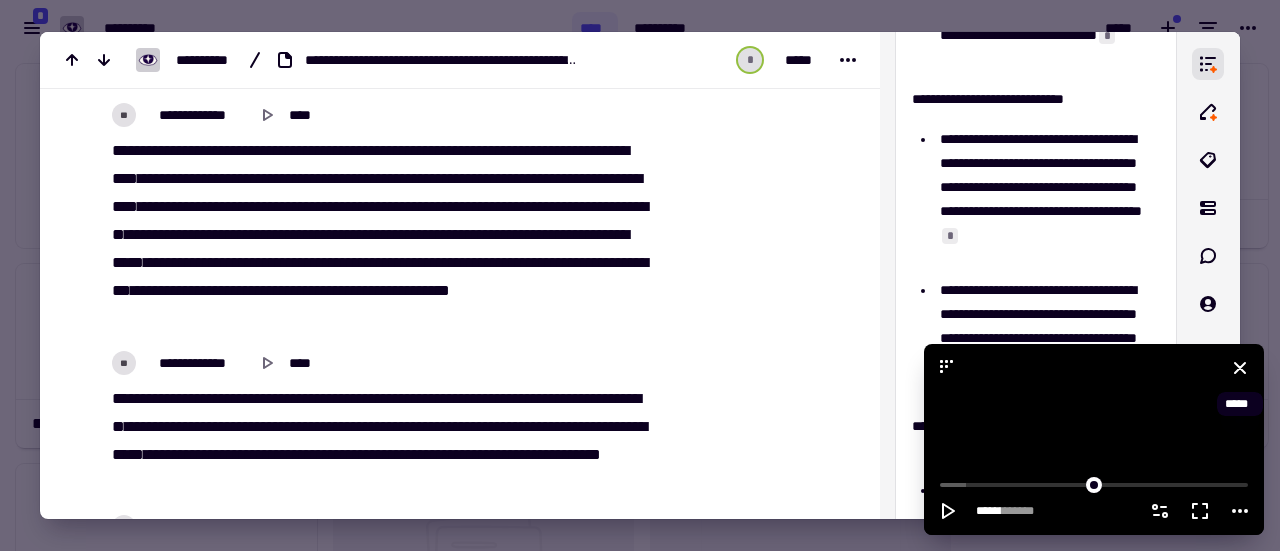 click 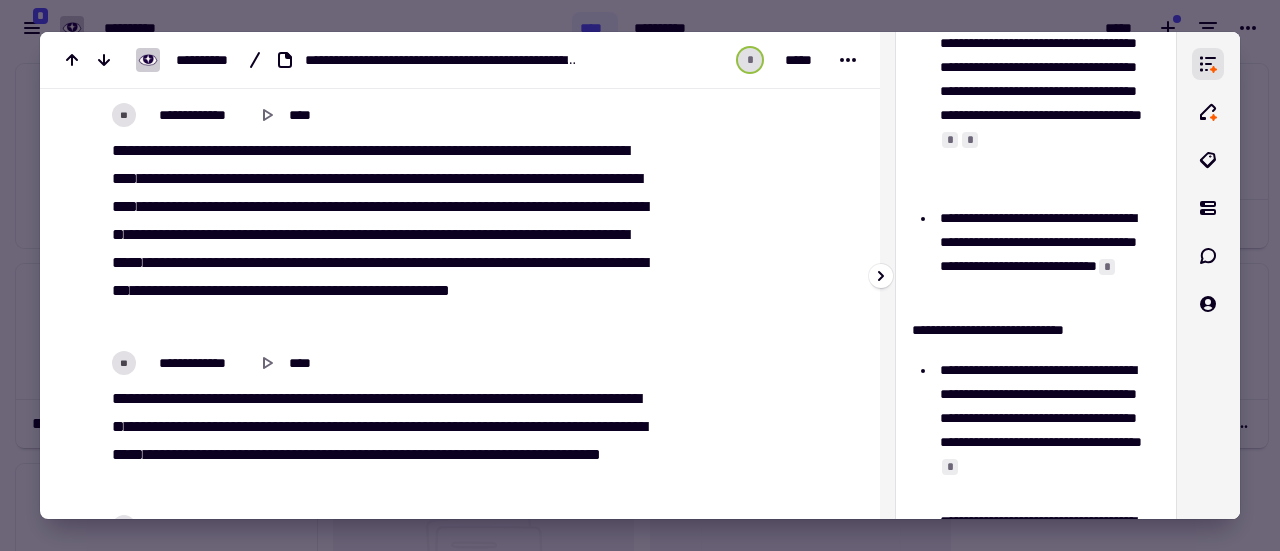 scroll, scrollTop: 0, scrollLeft: 0, axis: both 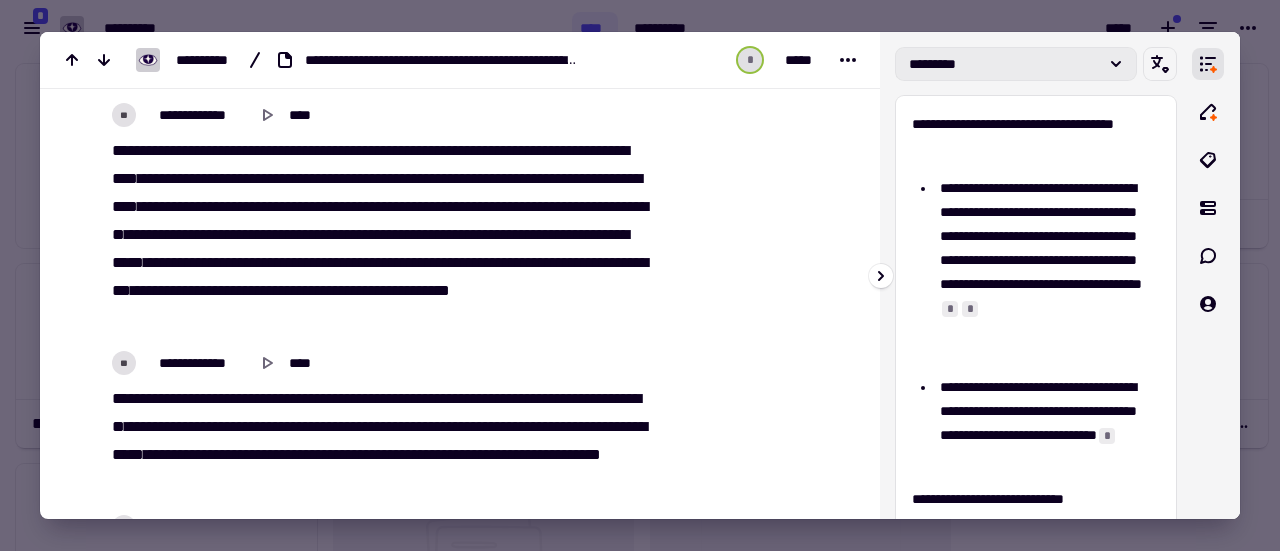 click on "*********" 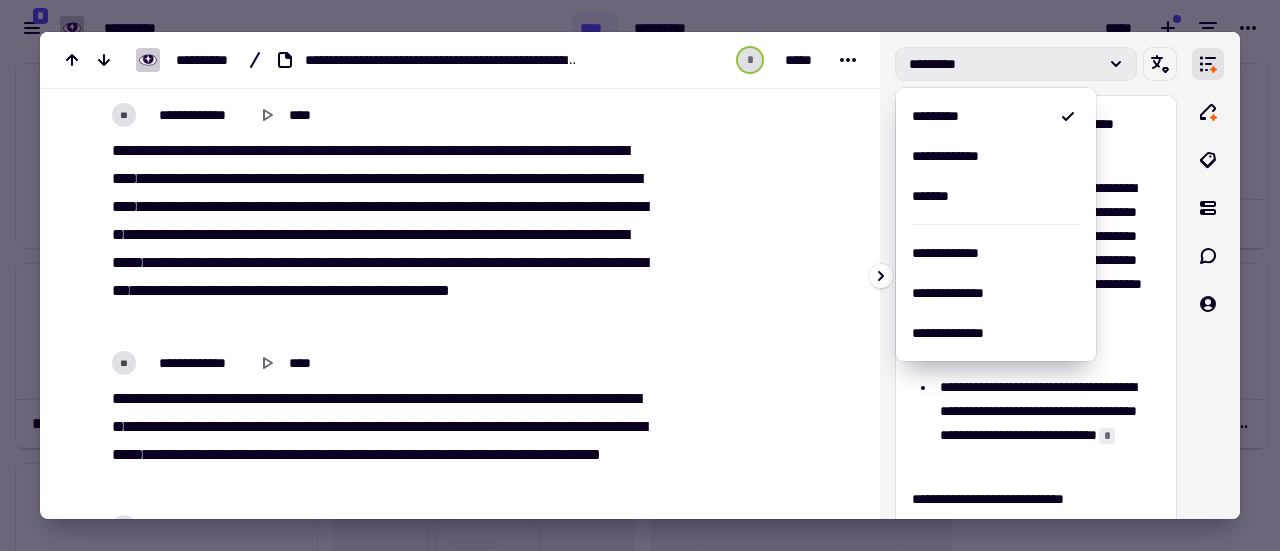 click on "*********" 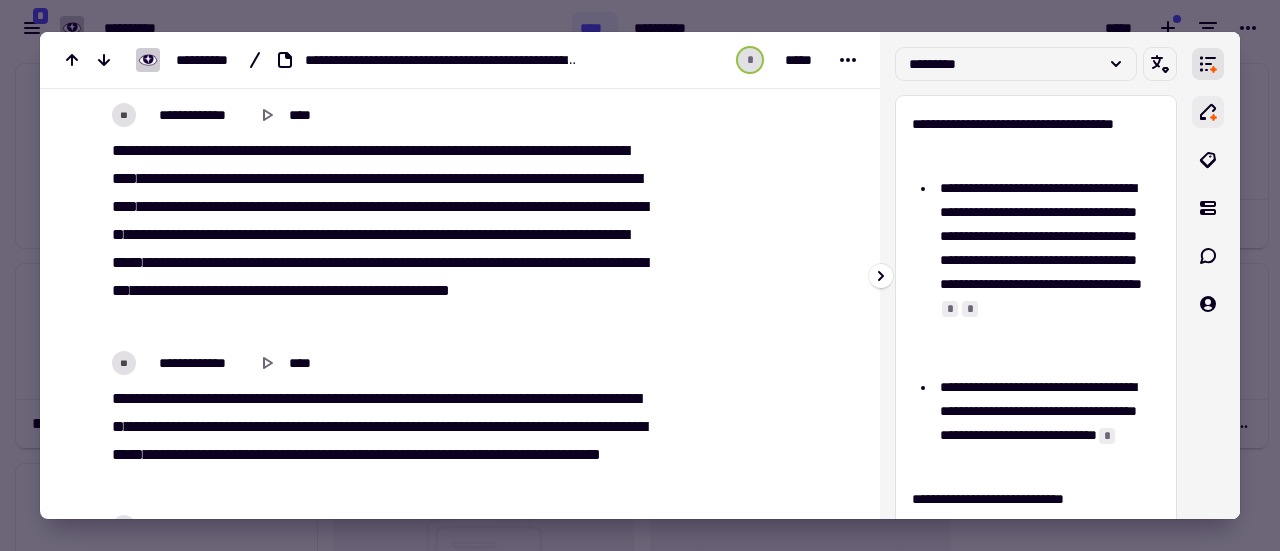 click 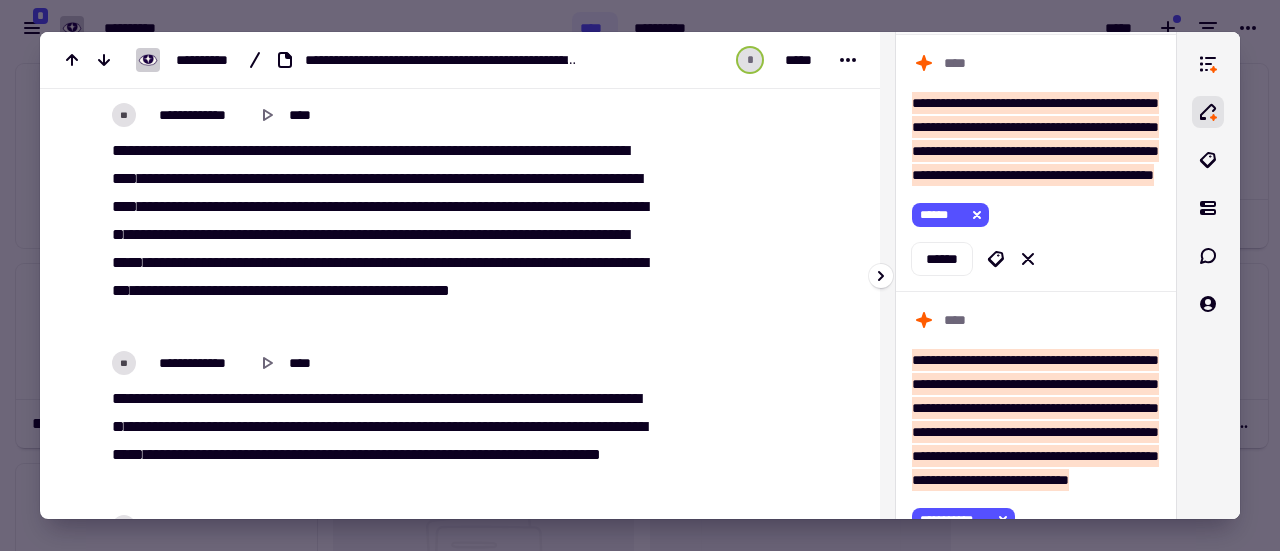 scroll, scrollTop: 800, scrollLeft: 0, axis: vertical 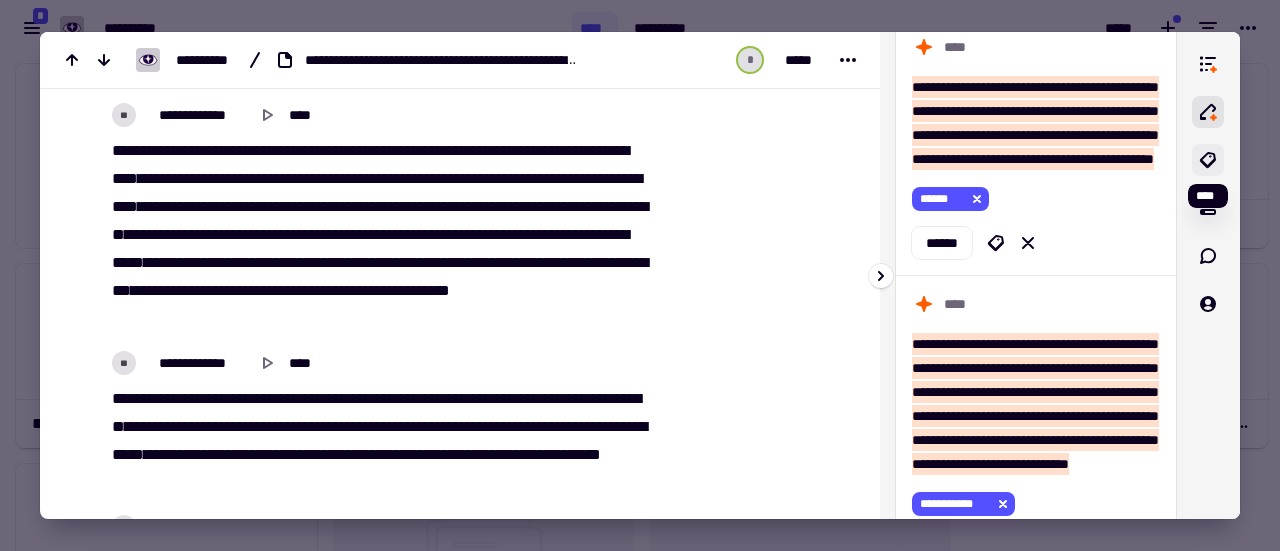 click 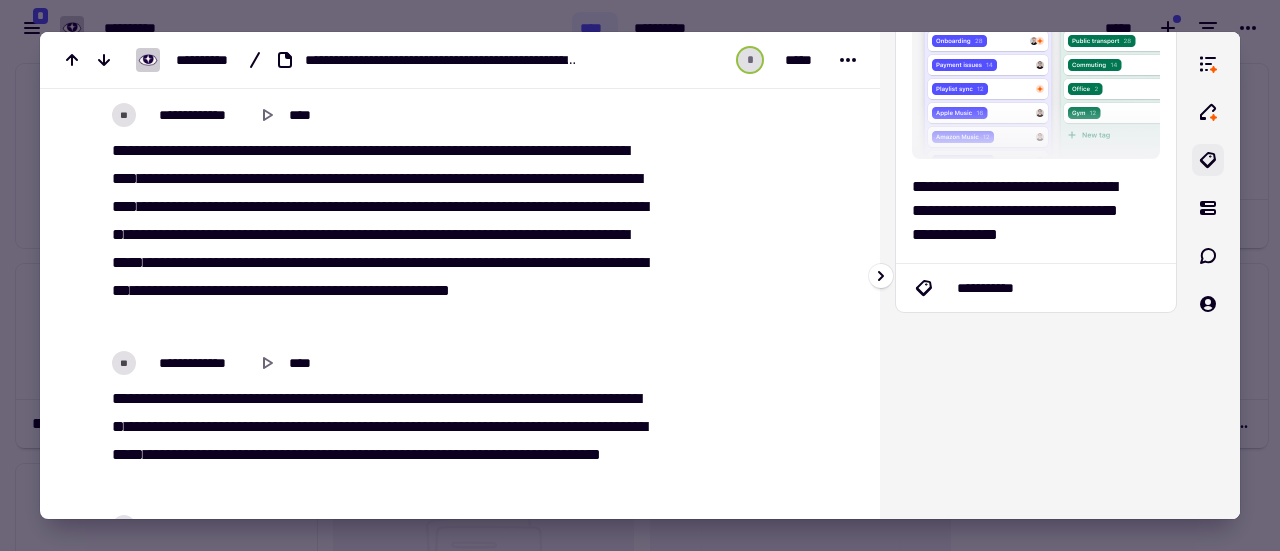 scroll, scrollTop: 0, scrollLeft: 0, axis: both 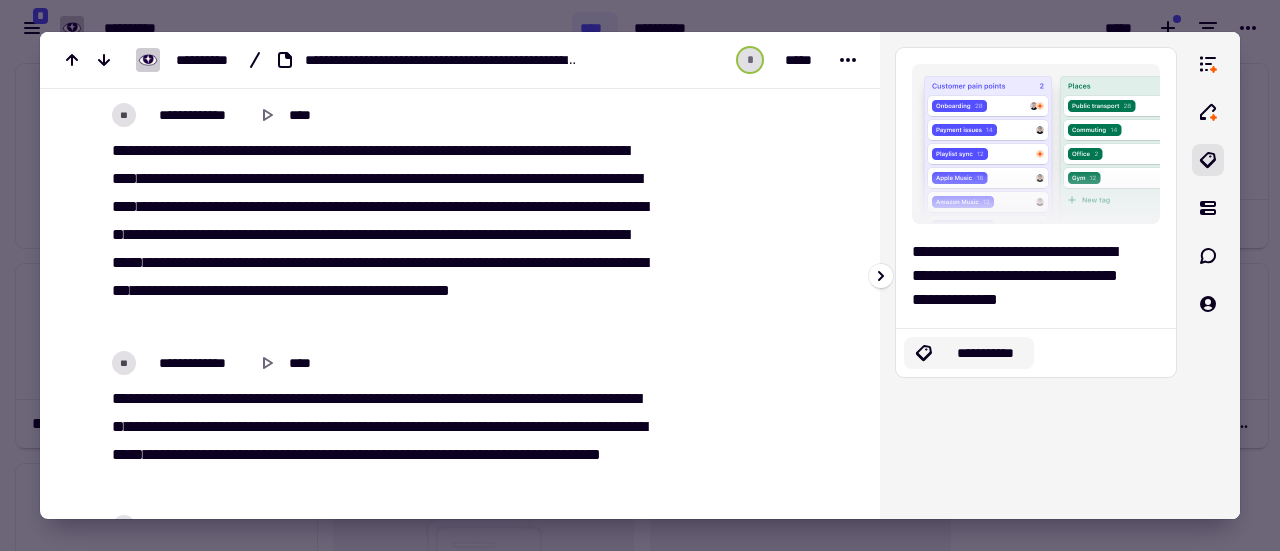 click on "**********" 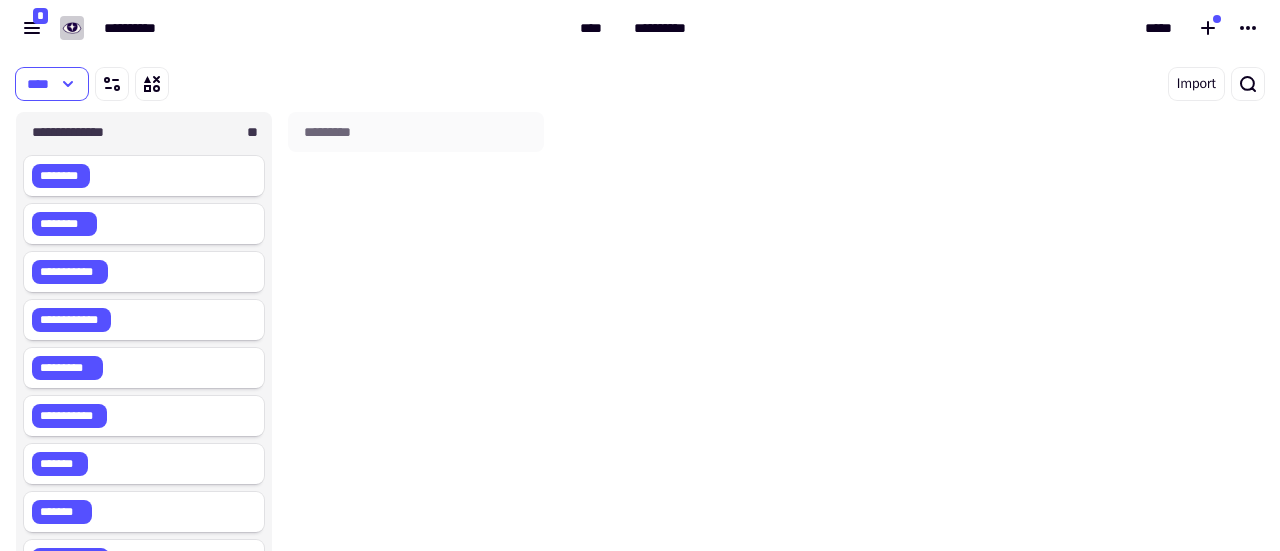 scroll, scrollTop: 16, scrollLeft: 16, axis: both 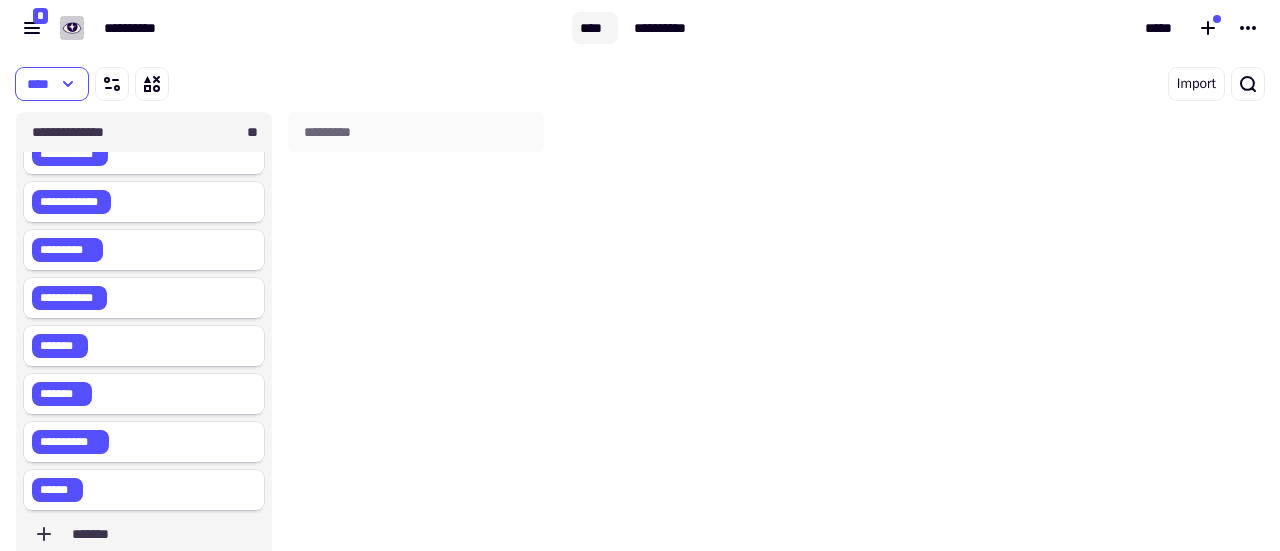 click on "****" 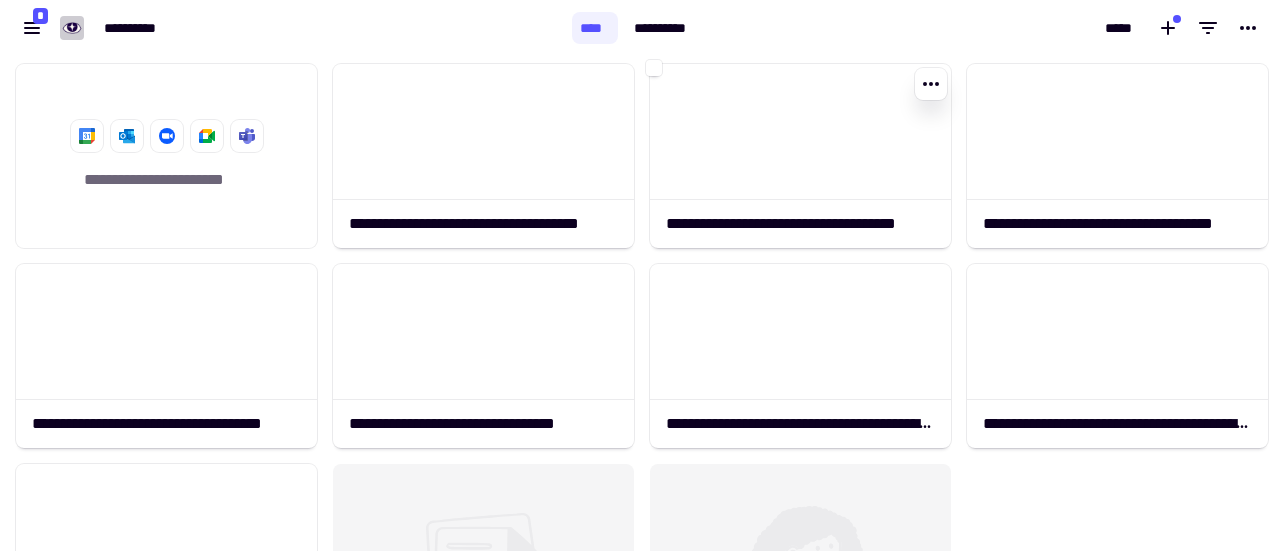 scroll, scrollTop: 16, scrollLeft: 16, axis: both 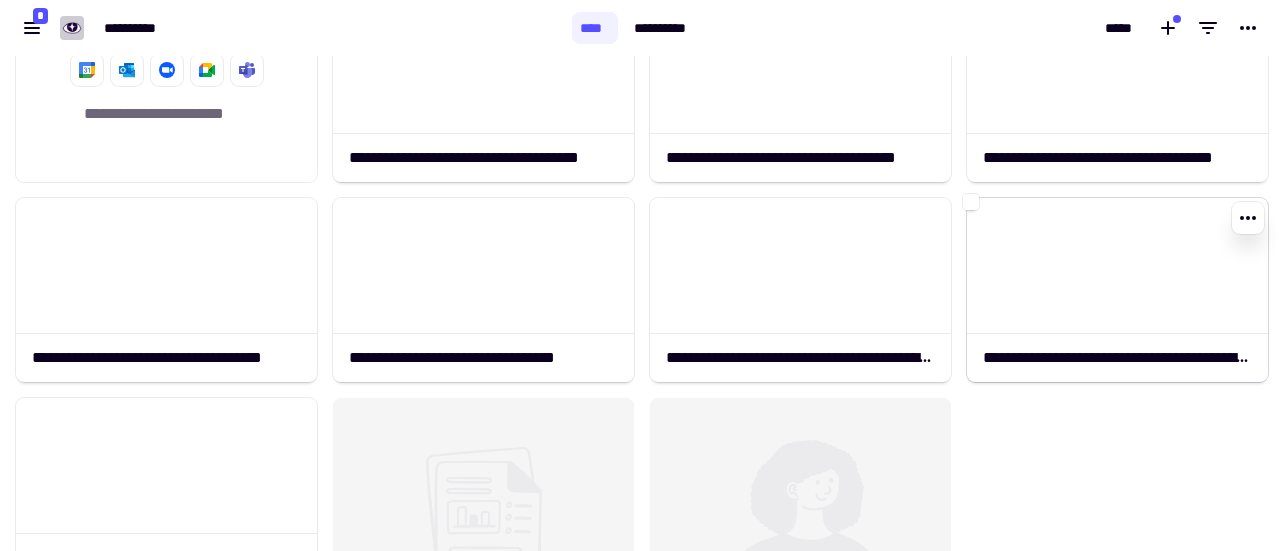 click 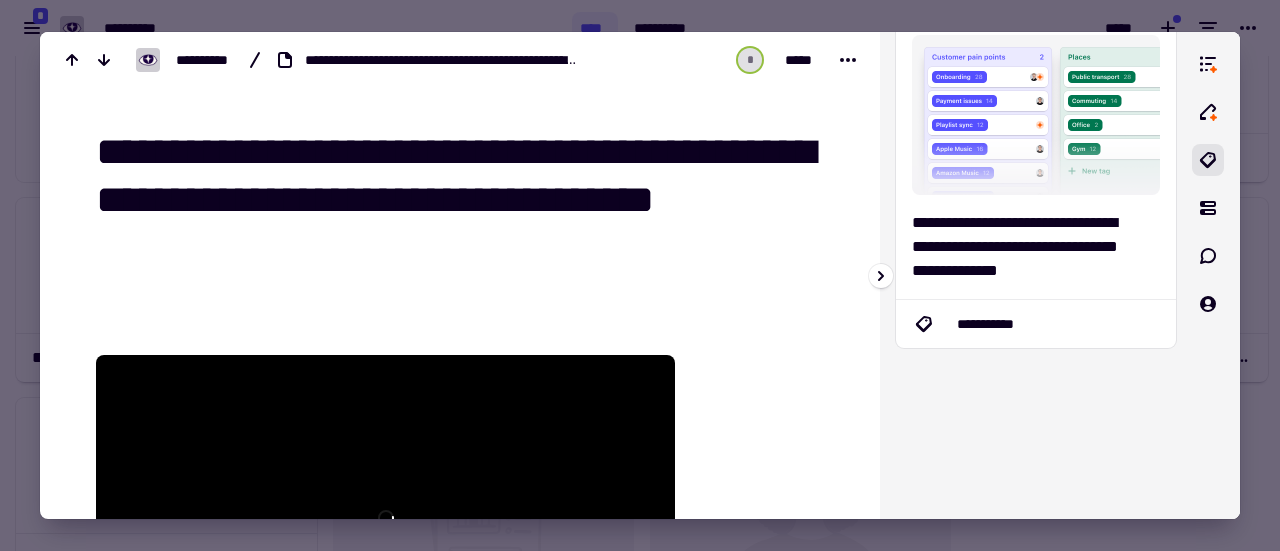 scroll, scrollTop: 55, scrollLeft: 0, axis: vertical 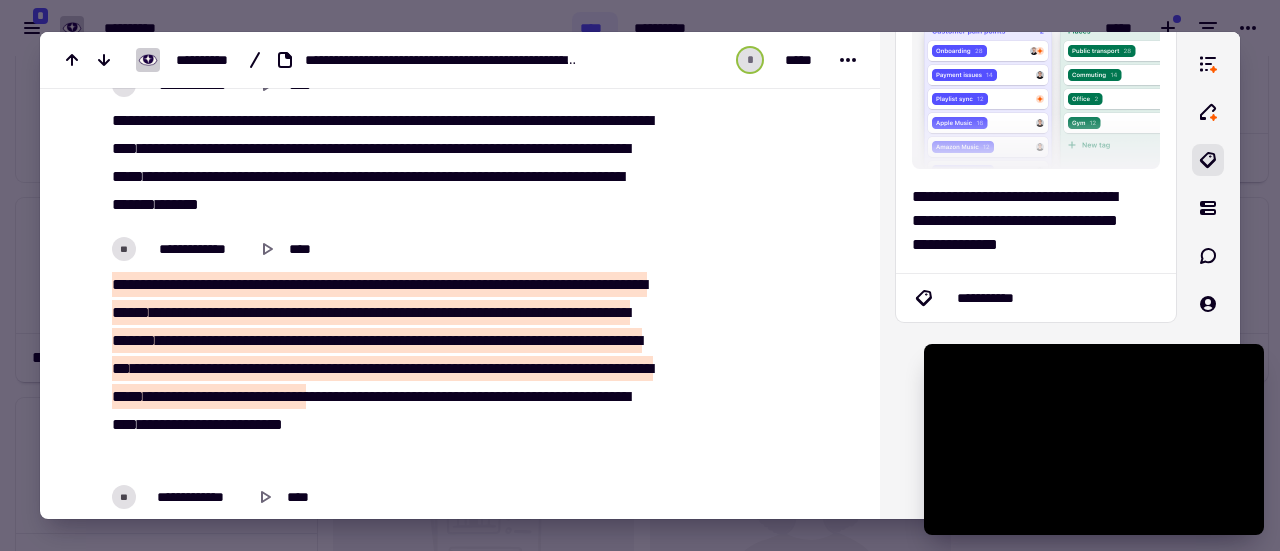 click at bounding box center [640, 275] 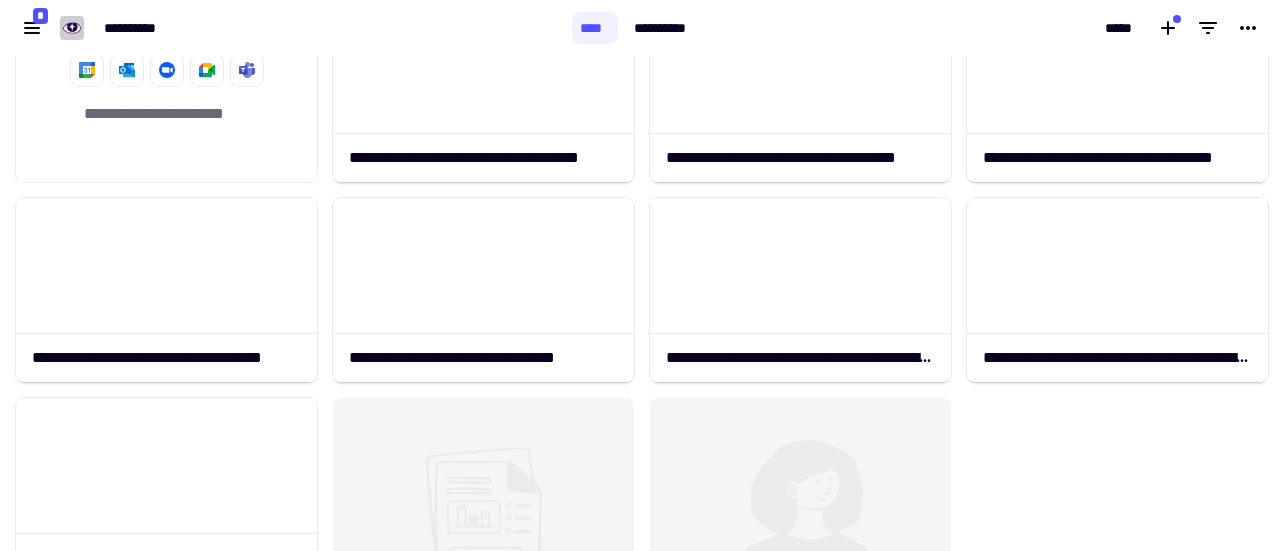 scroll, scrollTop: 0, scrollLeft: 0, axis: both 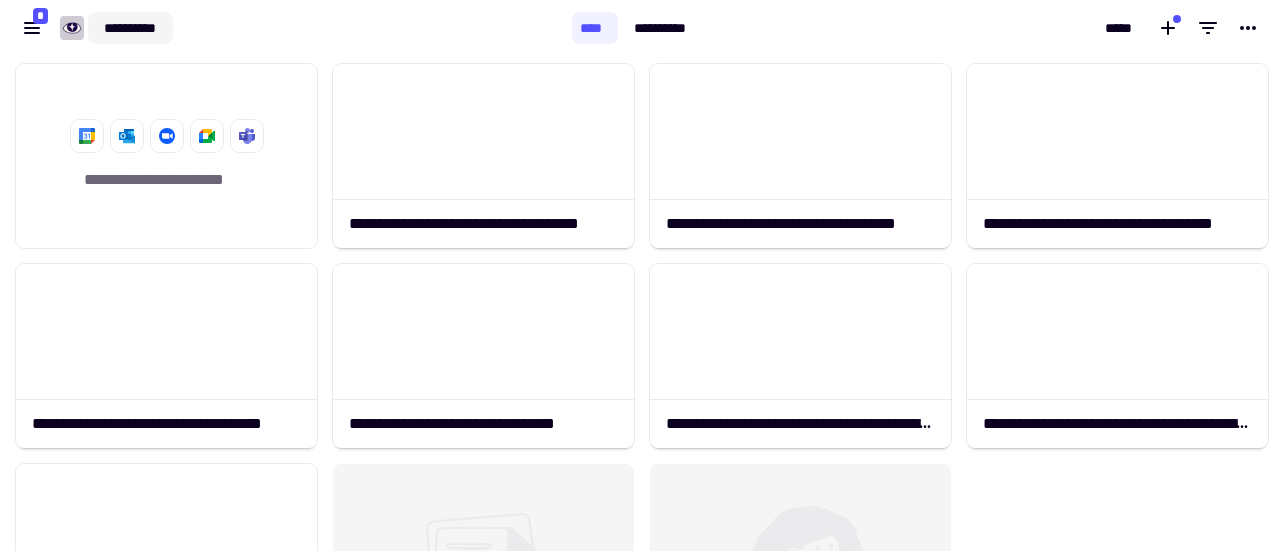 click on "**********" 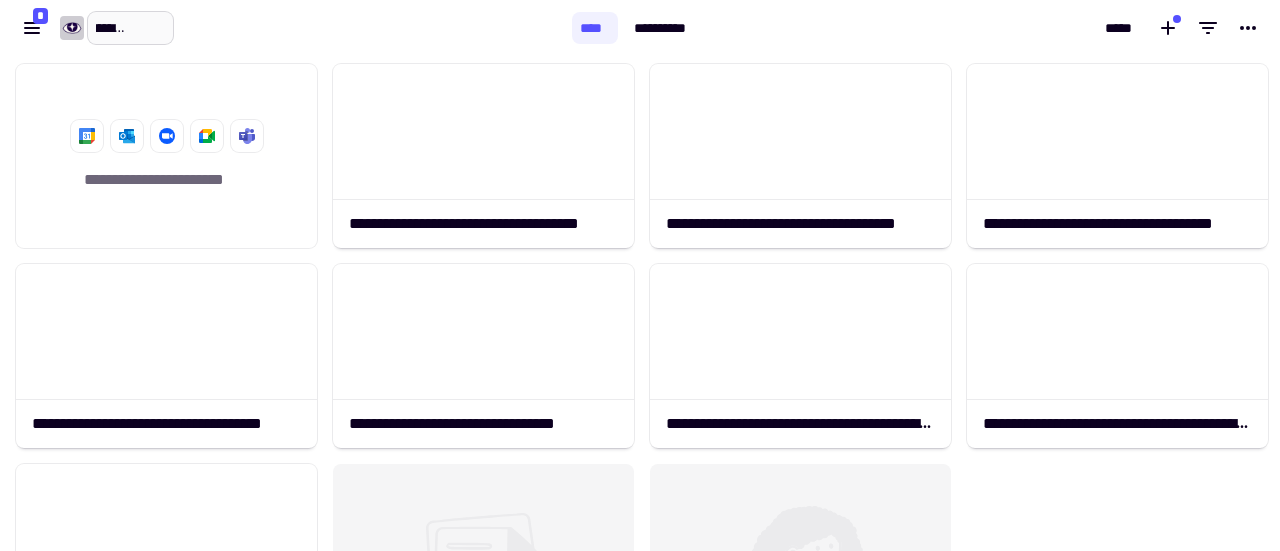 type on "**********" 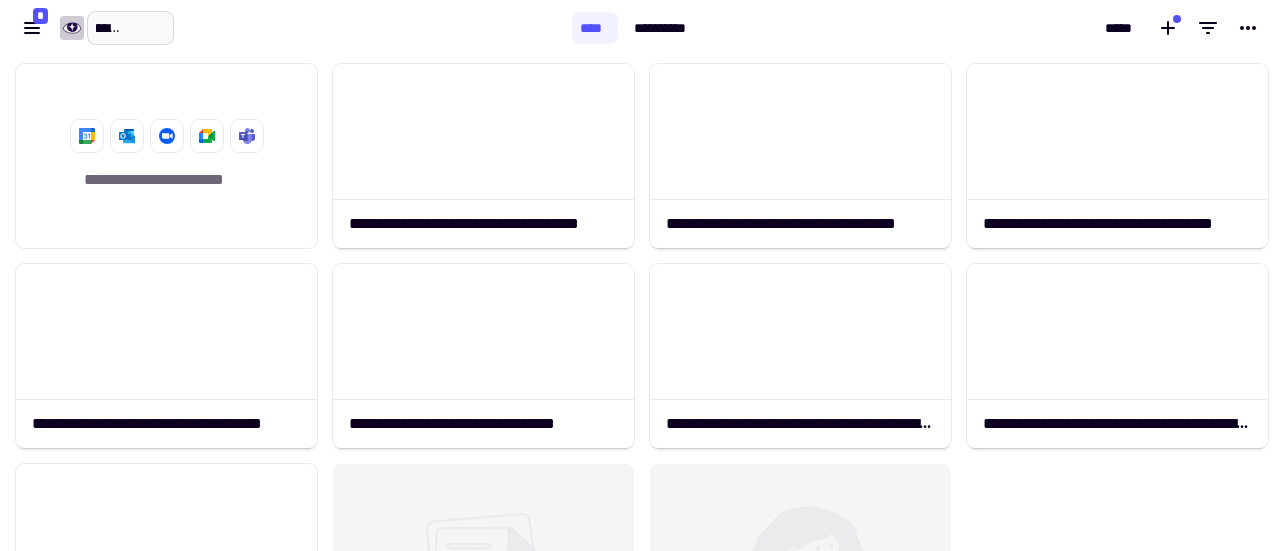 scroll, scrollTop: 0, scrollLeft: 95, axis: horizontal 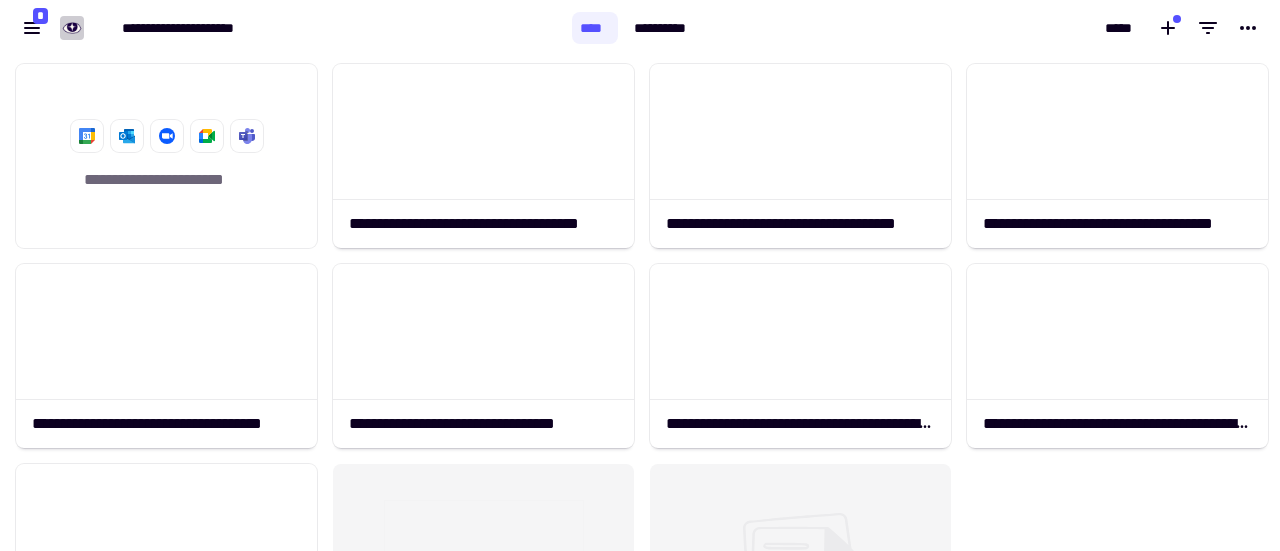 click 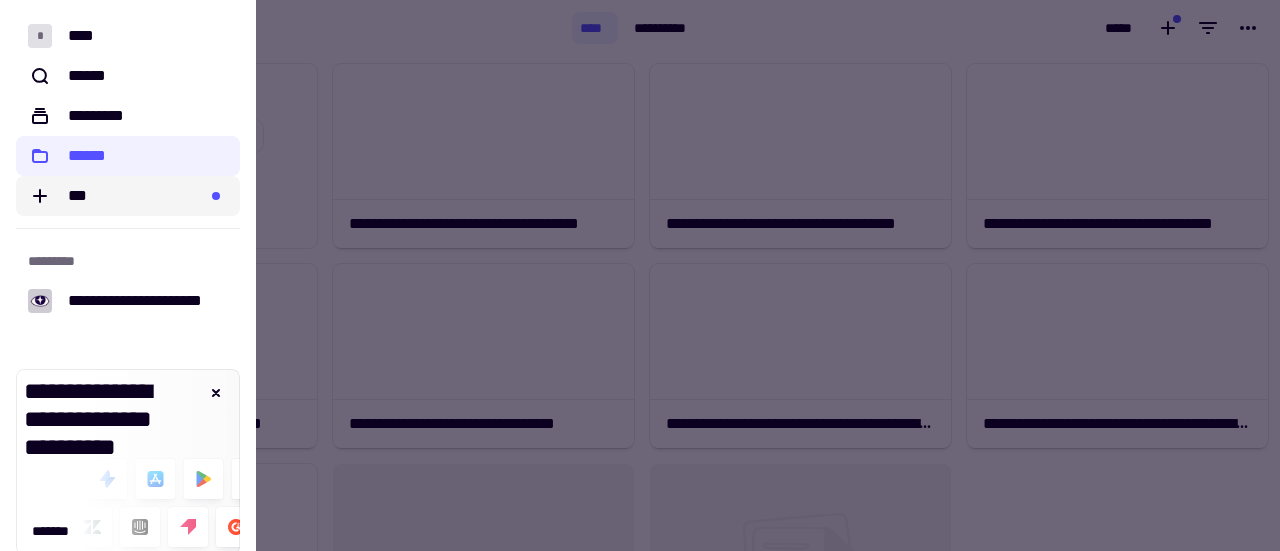 click on "***" 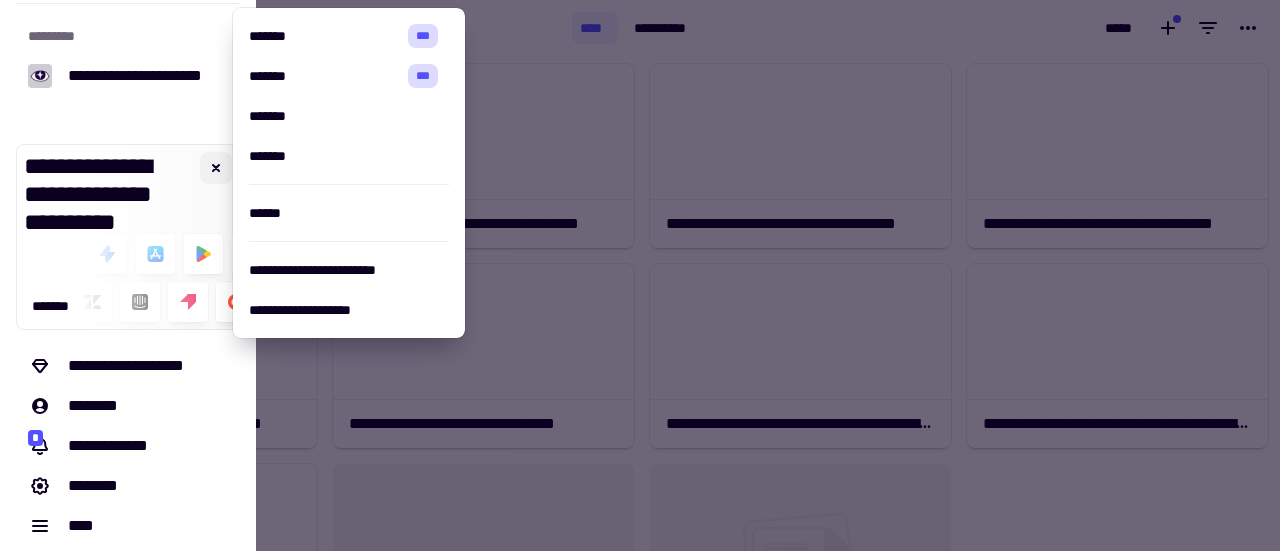 scroll, scrollTop: 236, scrollLeft: 0, axis: vertical 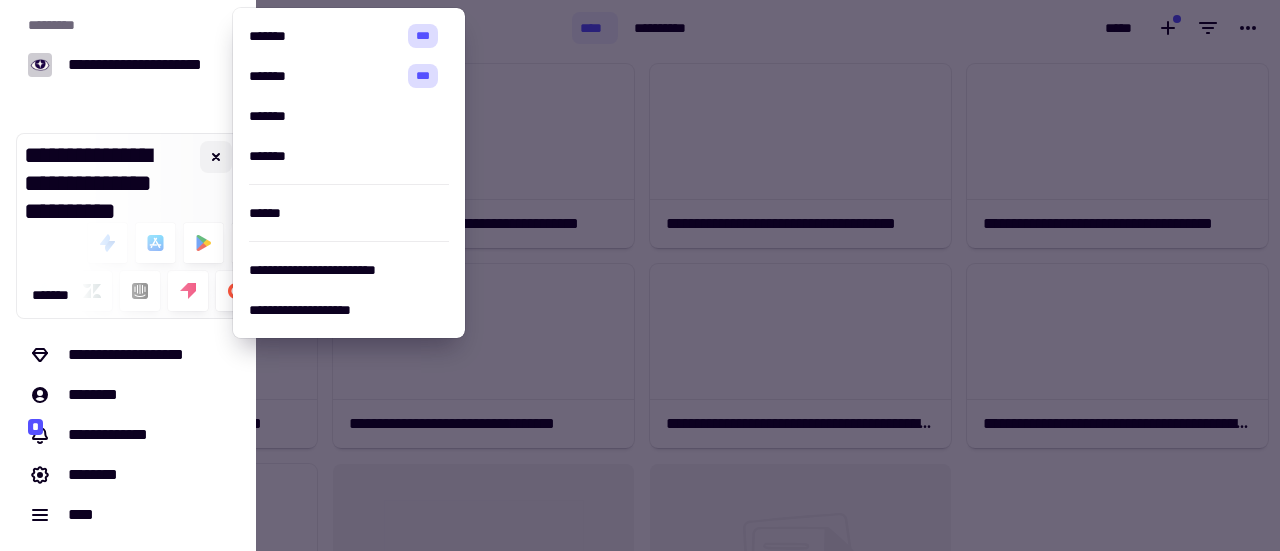 click 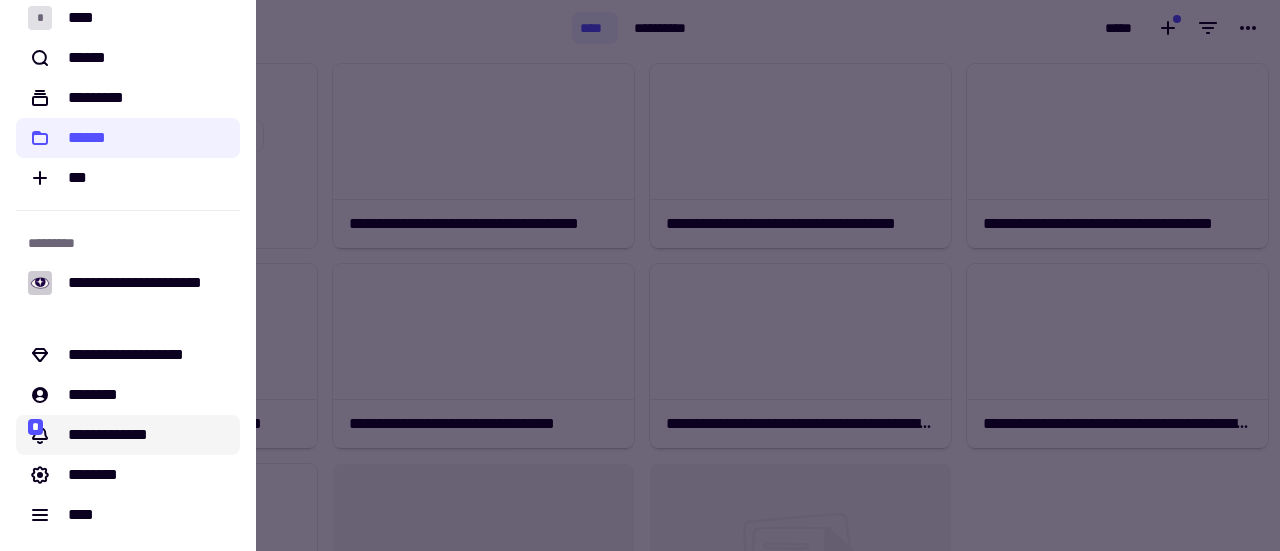 click on "**********" 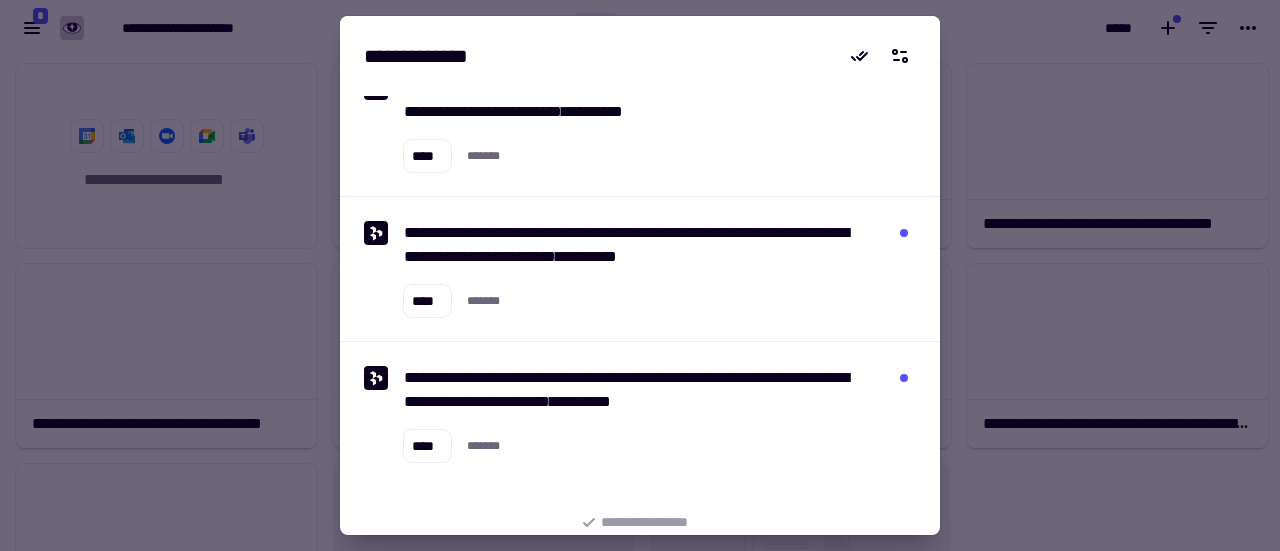 scroll, scrollTop: 90, scrollLeft: 0, axis: vertical 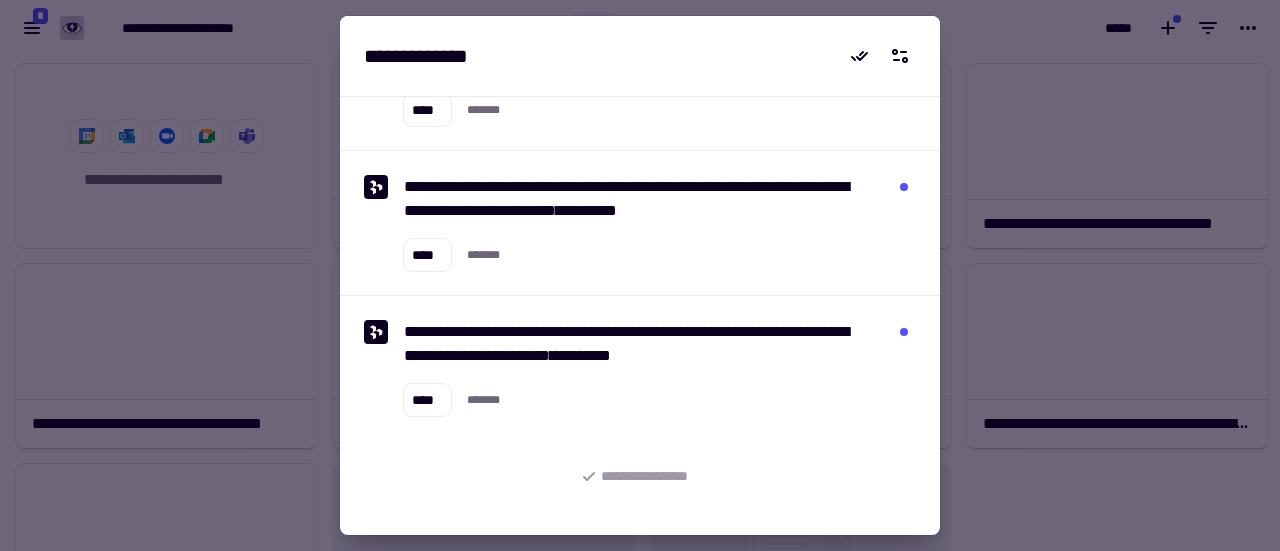 click at bounding box center (640, 275) 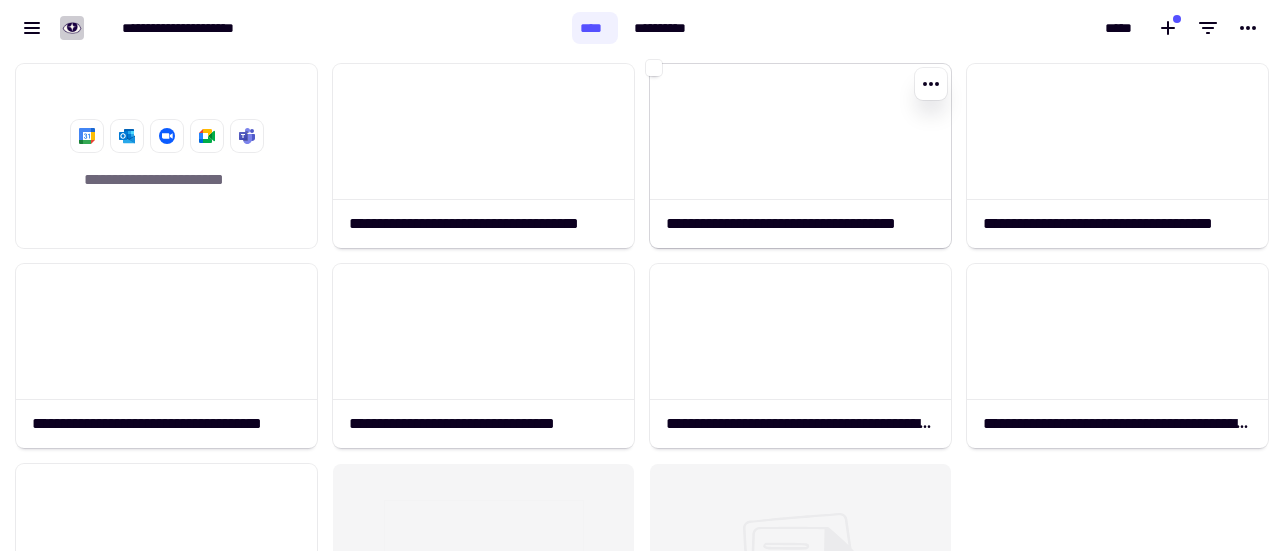 scroll, scrollTop: 0, scrollLeft: 0, axis: both 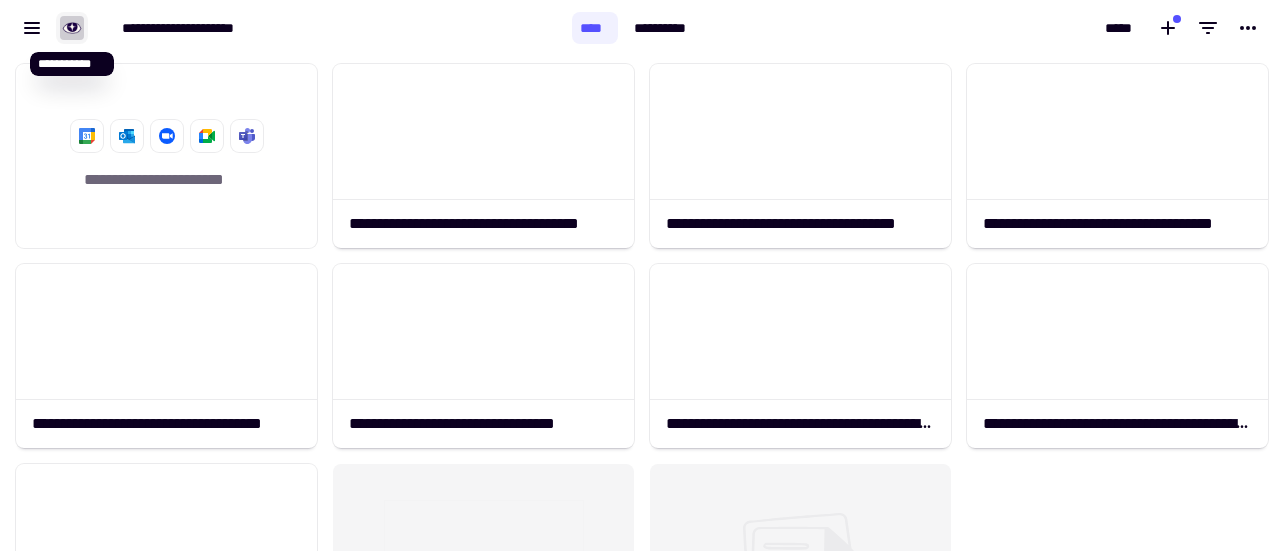 click 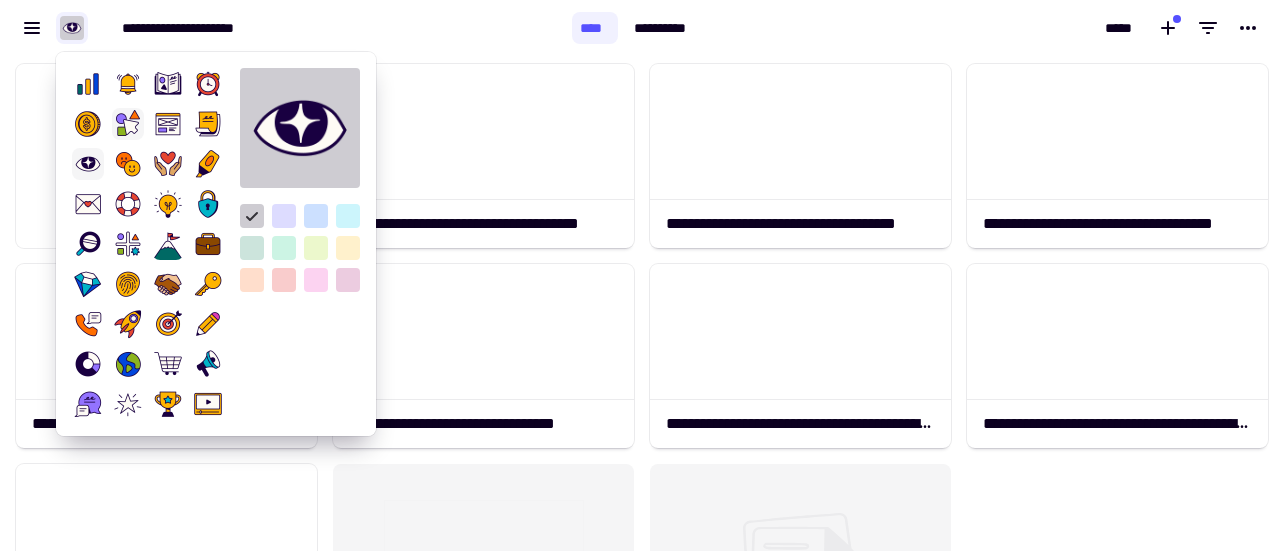 click at bounding box center (128, 124) 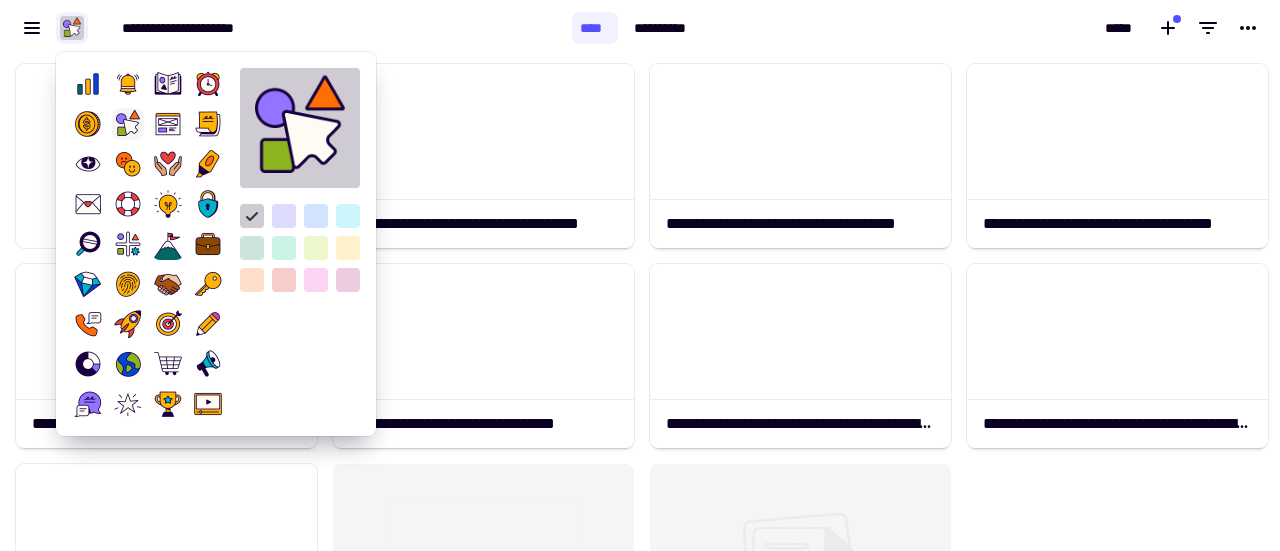 click at bounding box center [316, 216] 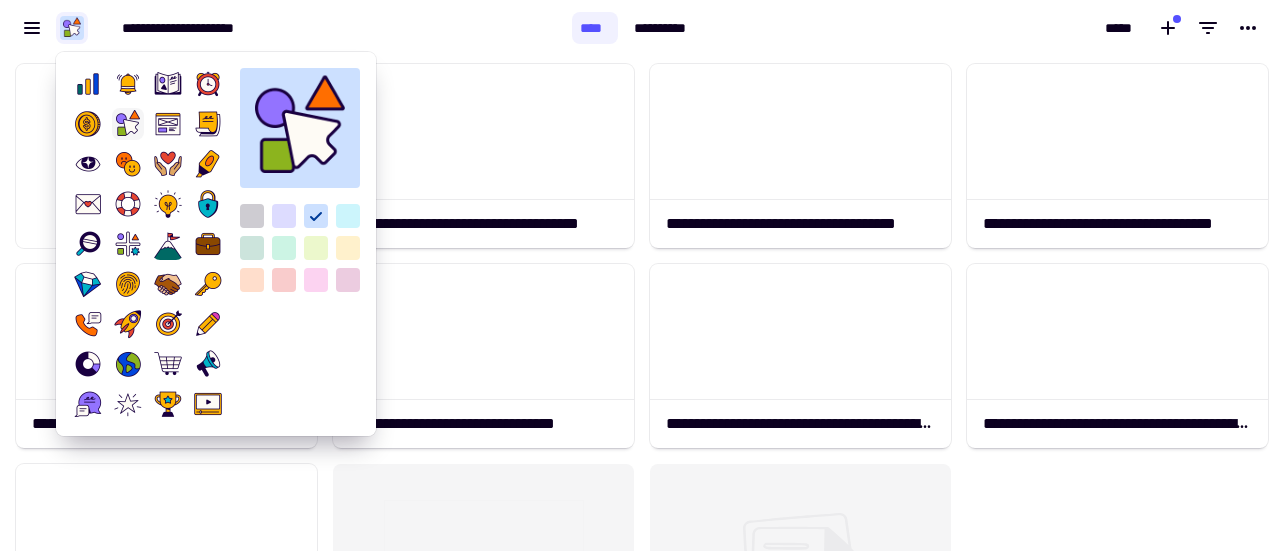 click at bounding box center [300, 244] 